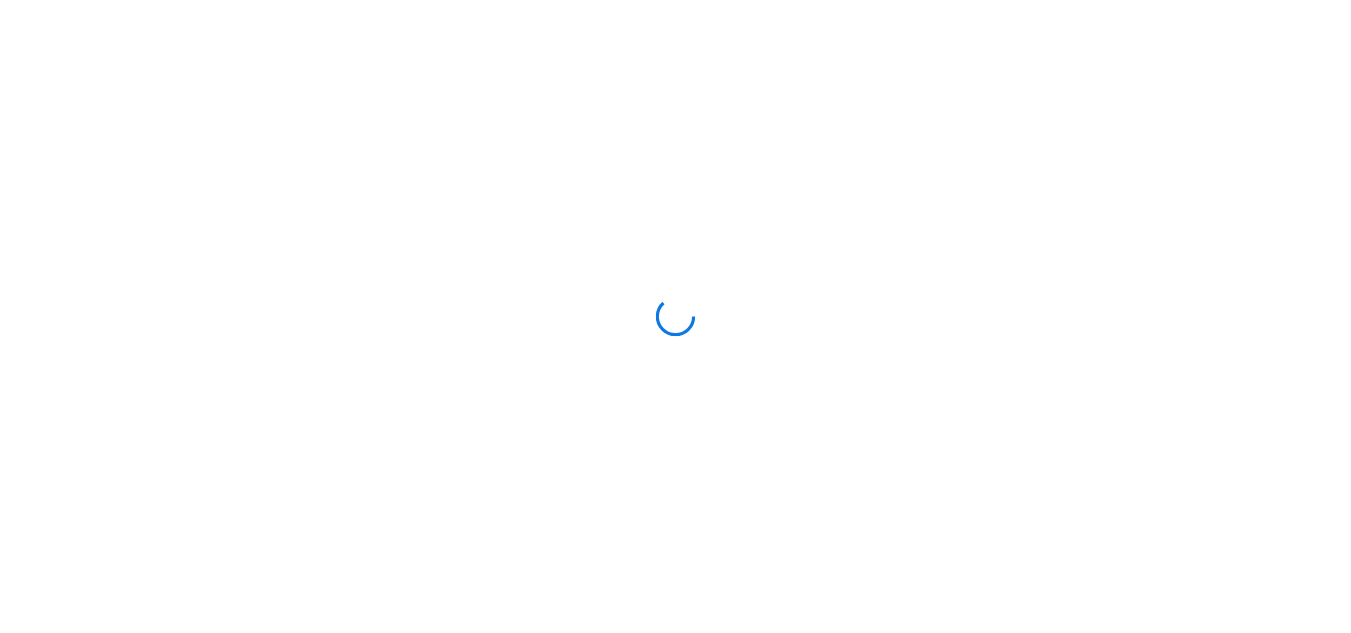 scroll, scrollTop: 0, scrollLeft: 0, axis: both 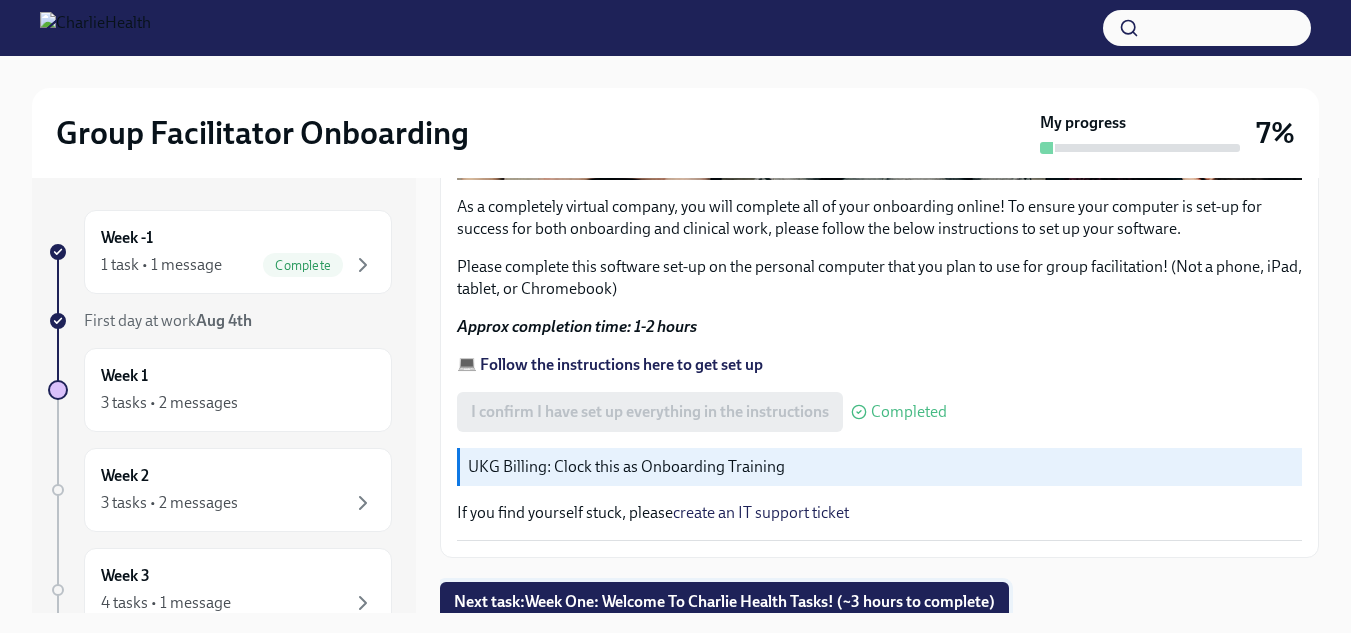 click on "Next task :  Week One: Welcome To Charlie Health Tasks! (~3 hours to complete)" at bounding box center [724, 602] 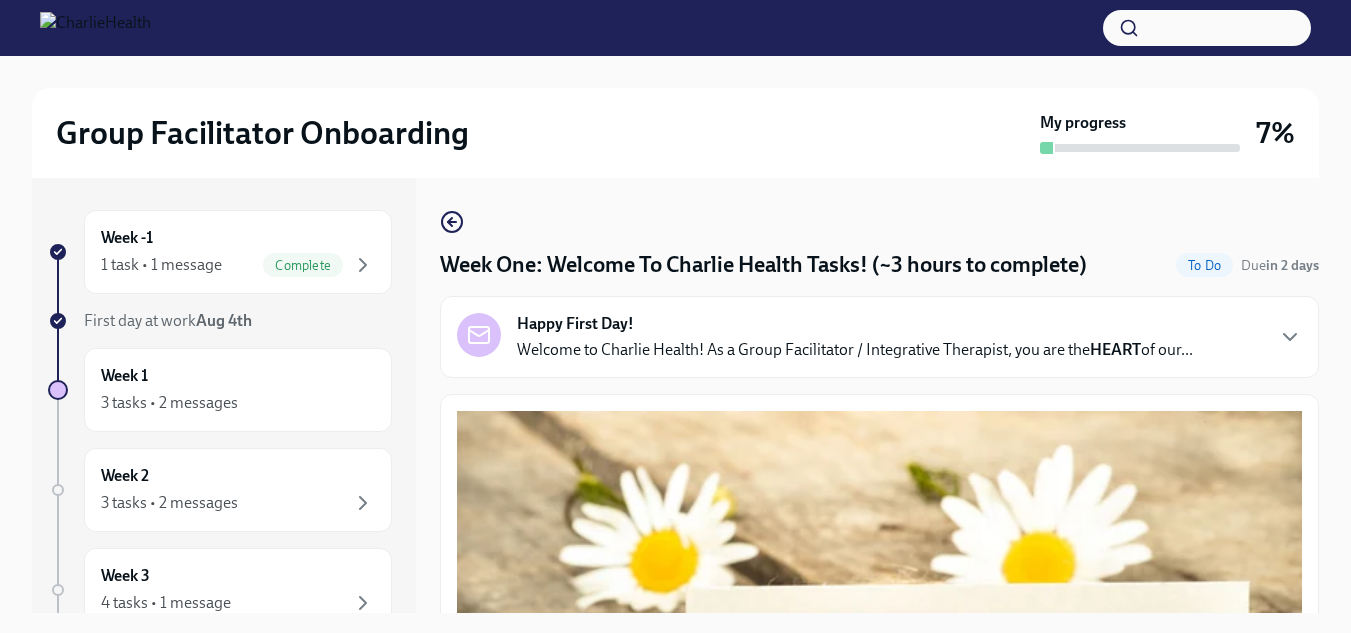 click on "Group Facilitator Onboarding My progress 7% Week -1 1 task • 1 message Complete First day at work [DATE] Week 1 3 tasks • 2 messages Week 2 3 tasks • 2 messages Week 3 4 tasks • 1 message Week 4 1 task Week 5 1 task Week 6 1 task Experience ends [DATE] Week One: Welcome To Charlie Health Tasks! (~3 hours to complete) To Do Due in 2 days Happy First Day! Welcome to Charlie Health! As a Group Facilitator / Integrative Therapist, you are the HEART of our... Welcome aboard! This first set of tasks will get you set up for onboarding success!
Please visit ➡️ THIS link at any time to see your full Group Facilitator onboarding plan.
Please note: Most of onboarding is self-paced, and can be done on your own time with the exception of a few meetings/sessions that you will schedule yourself (Group Shadowing and a Meet & Greet with your supervisor during Week Two, and a final check-out session during Week Three). Watch Our Two Orientation Videos Completed Click to view again Completed Okta ." at bounding box center [675, 362] 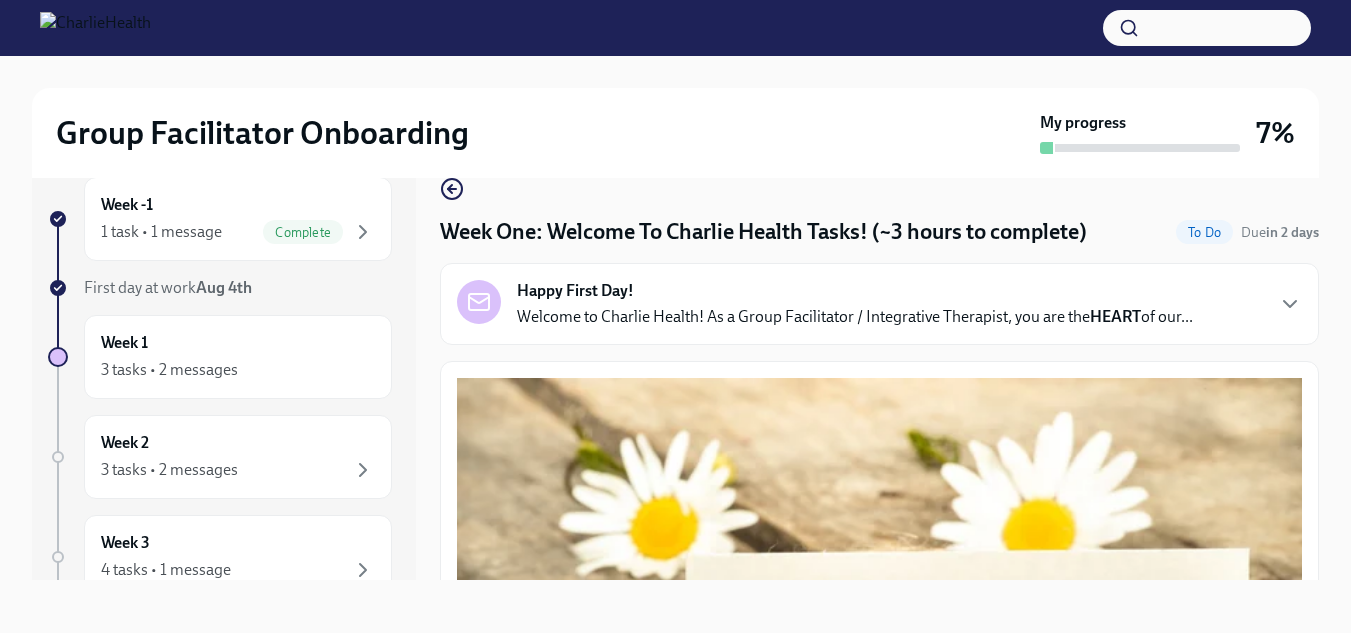 scroll, scrollTop: 36, scrollLeft: 0, axis: vertical 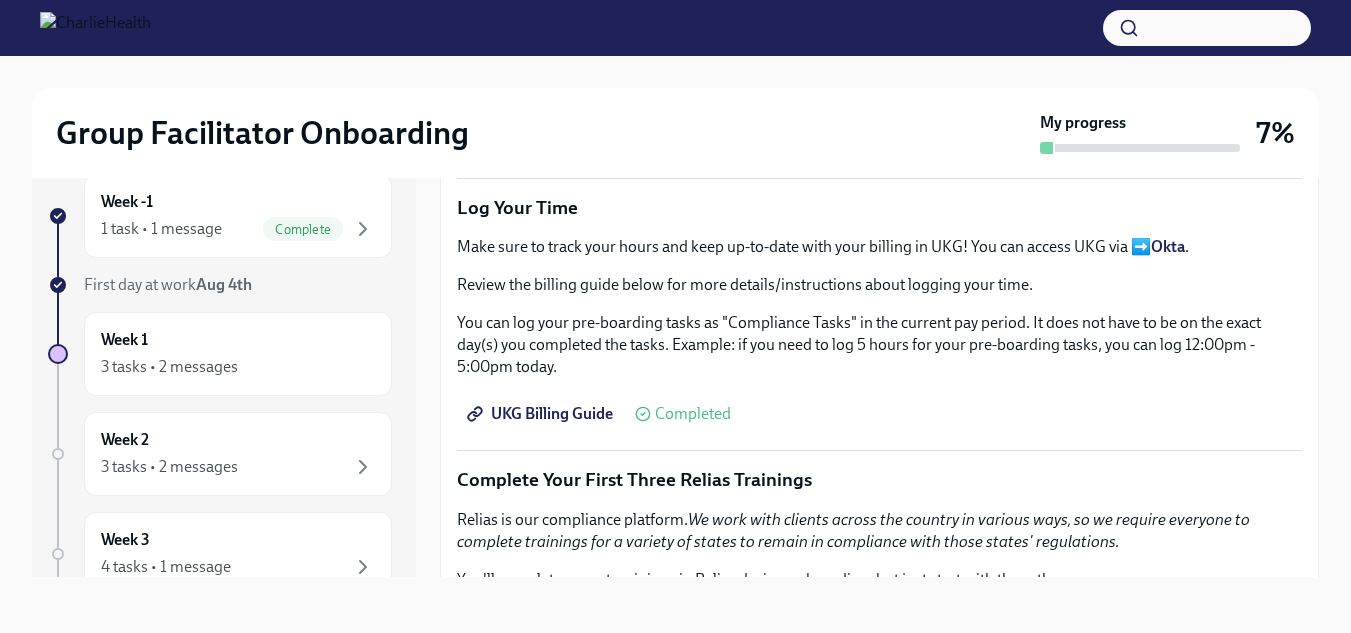 click on "Okta" at bounding box center (1168, 246) 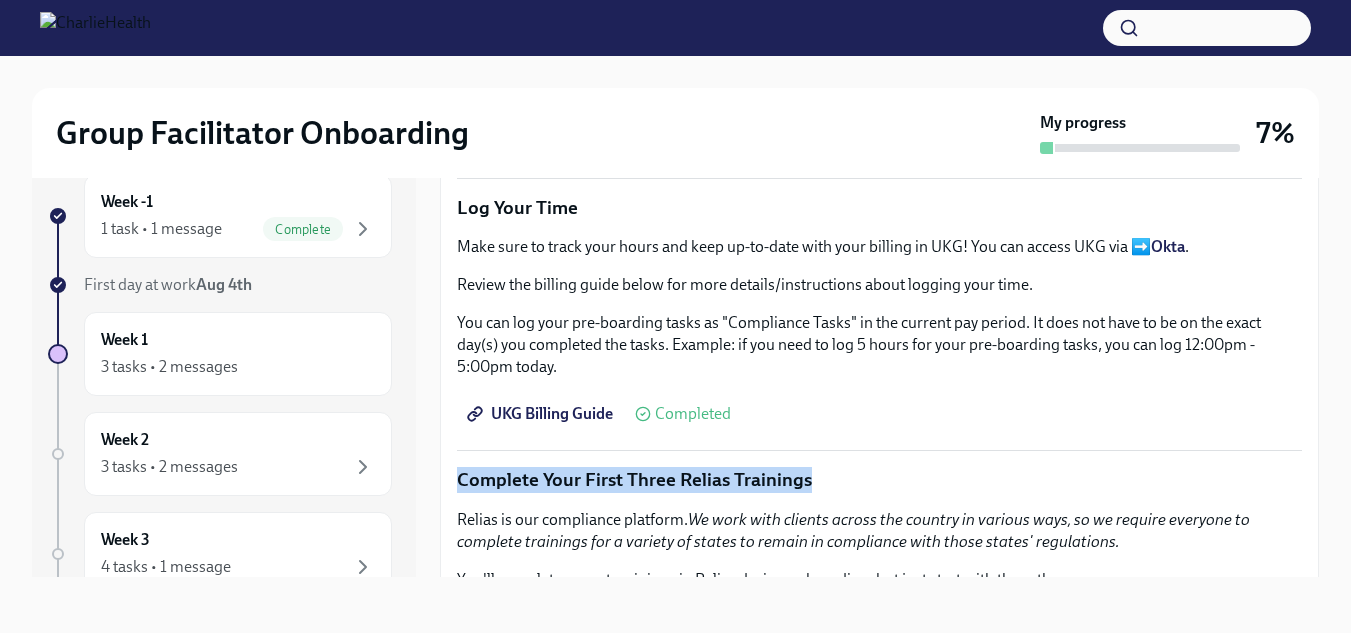 drag, startPoint x: 1301, startPoint y: 435, endPoint x: 1299, endPoint y: 476, distance: 41.04875 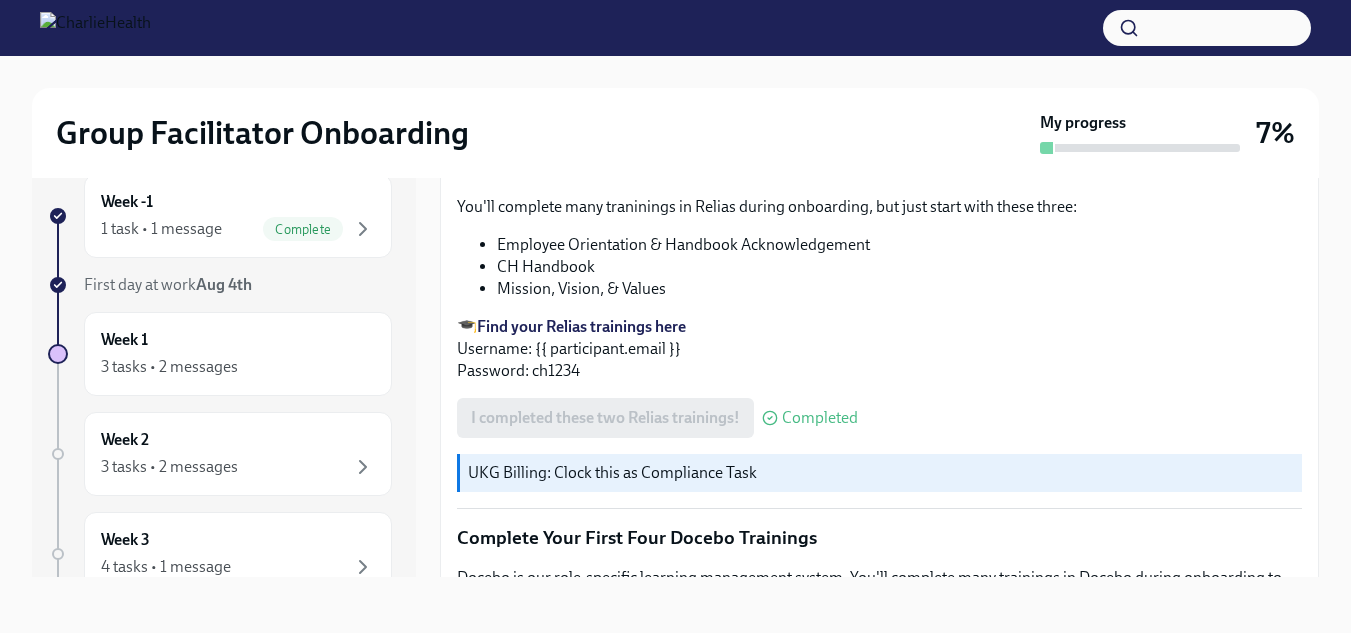 scroll, scrollTop: 2476, scrollLeft: 0, axis: vertical 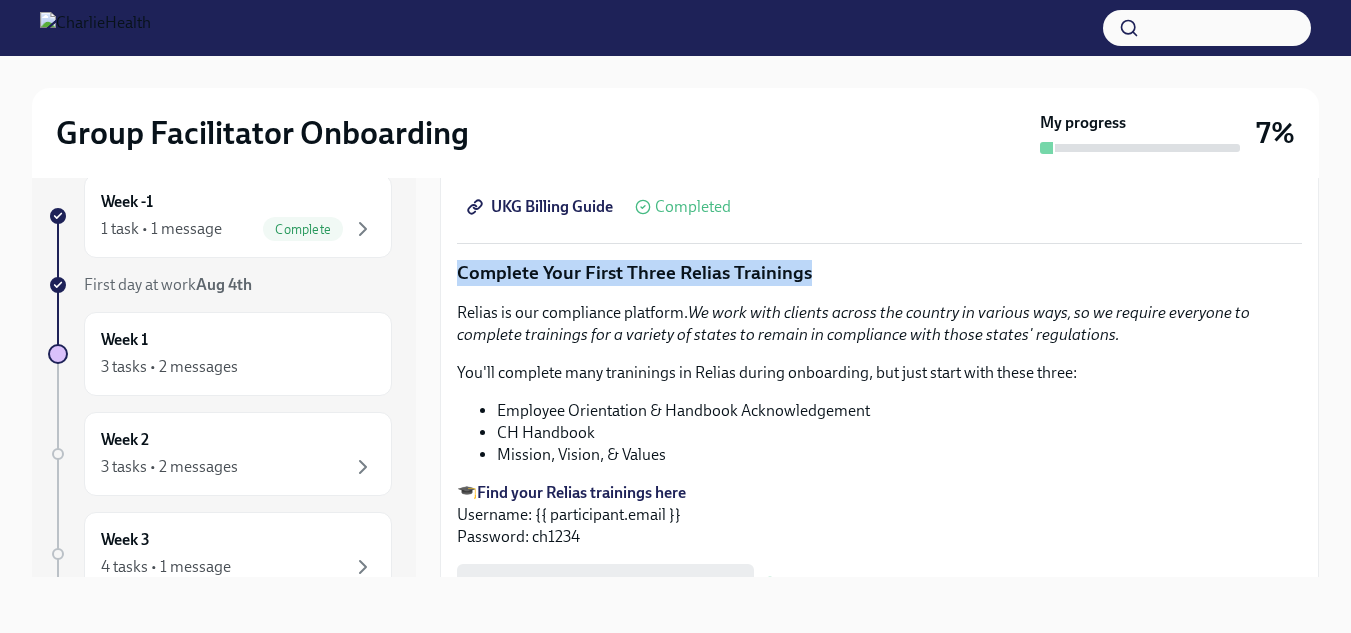 click on "Find your Relias trainings here" at bounding box center [581, 492] 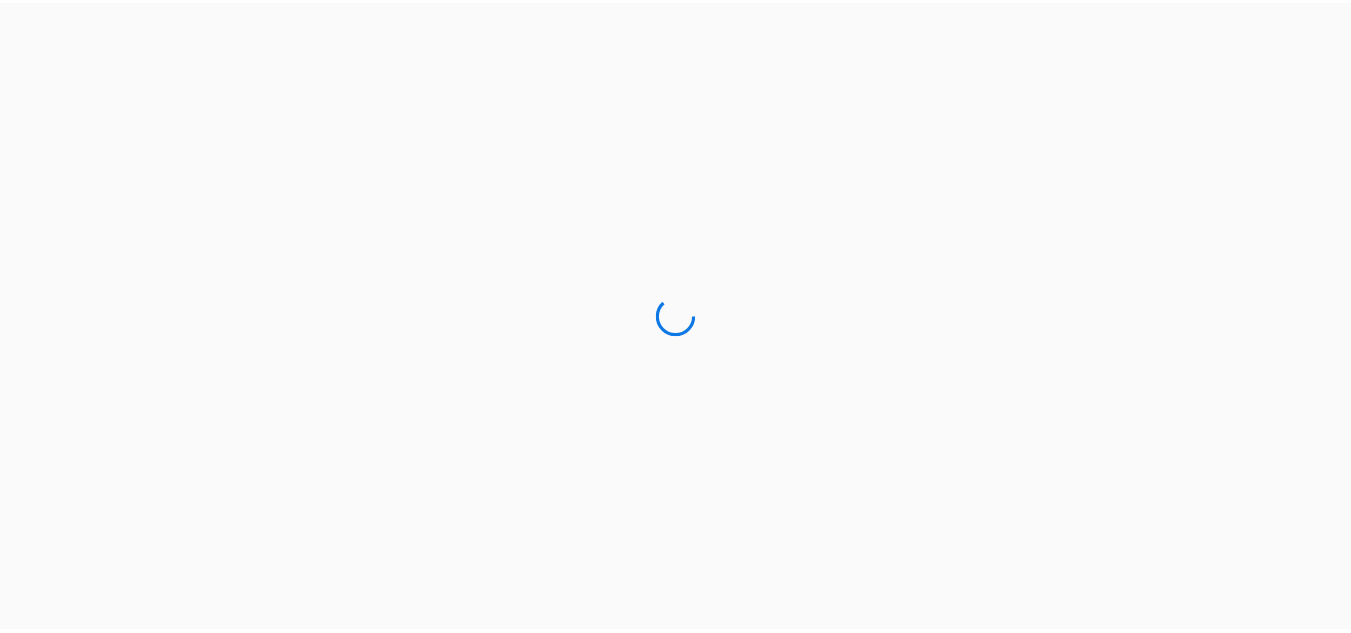 scroll, scrollTop: 0, scrollLeft: 0, axis: both 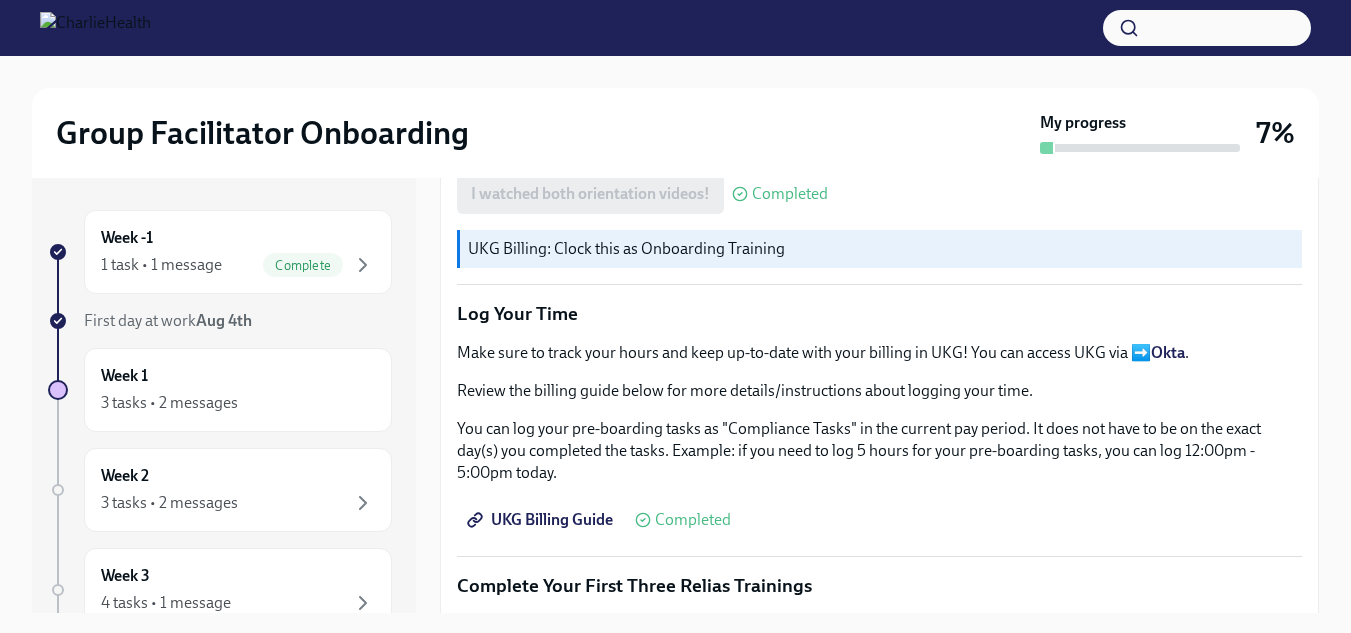 click on "You can log your pre-boarding tasks as "Compliance Tasks" in the current pay period. It does not have to be on the exact day(s) you completed the tasks. Example: if you need to log 5 hours for your pre-boarding tasks, you can log 12:00pm - 5:00pm today." at bounding box center (879, 451) 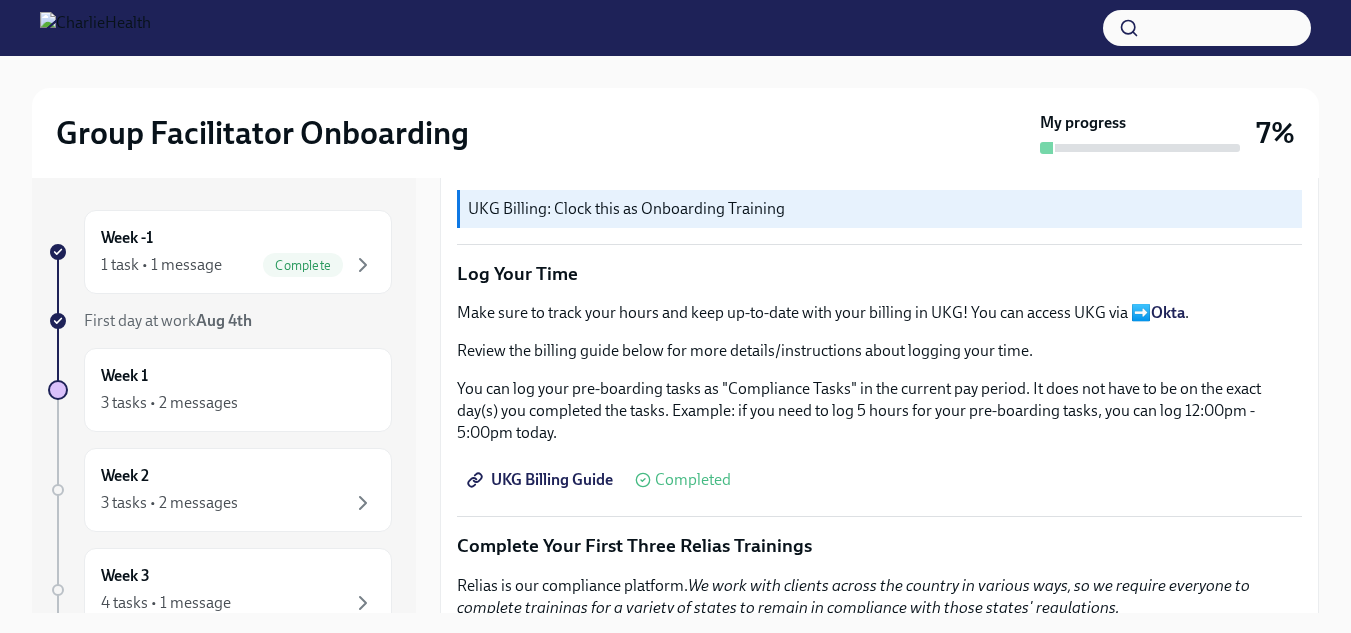 scroll, scrollTop: 2105, scrollLeft: 0, axis: vertical 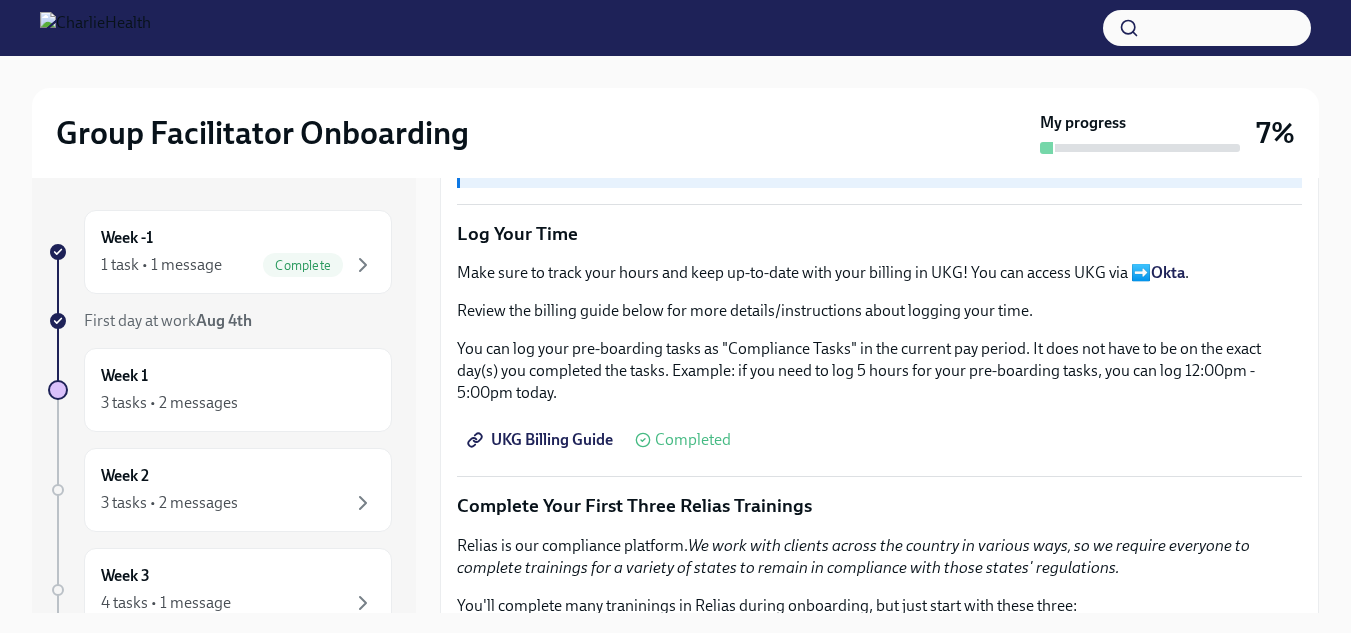 click on "You can log your pre-boarding tasks as "Compliance Tasks" in the current pay period. It does not have to be on the exact day(s) you completed the tasks. Example: if you need to log 5 hours for your pre-boarding tasks, you can log 12:00pm - 5:00pm today." at bounding box center (879, 371) 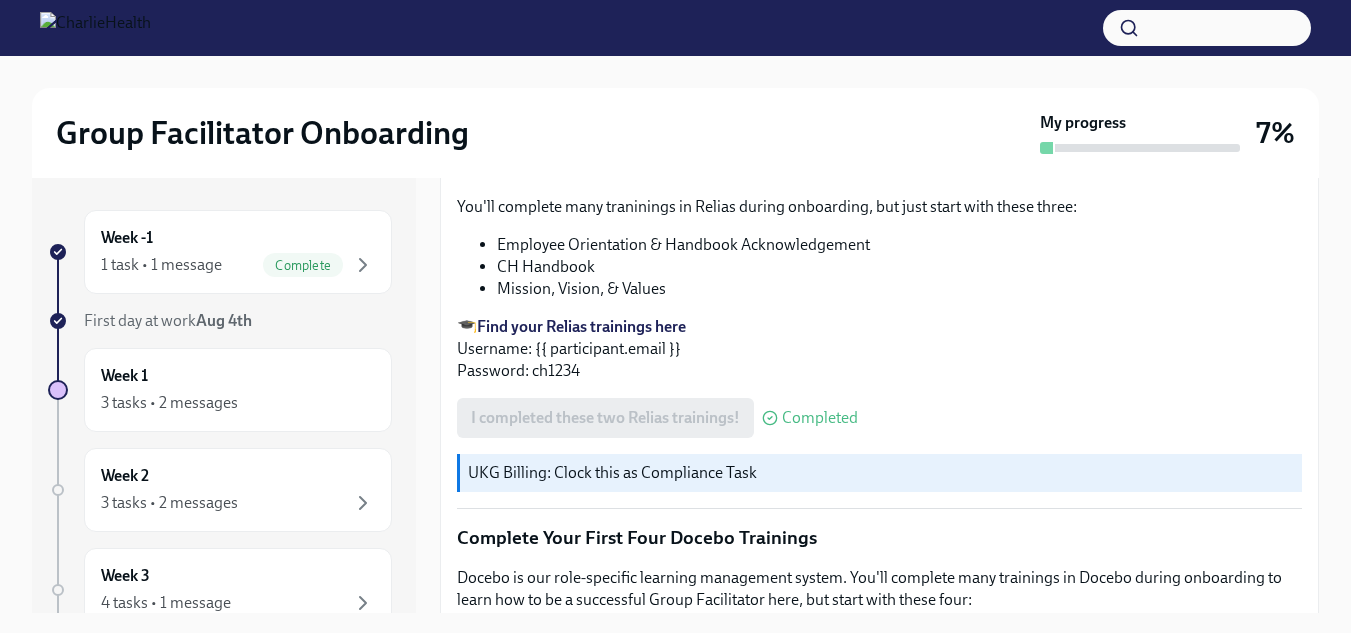 scroll, scrollTop: 2505, scrollLeft: 0, axis: vertical 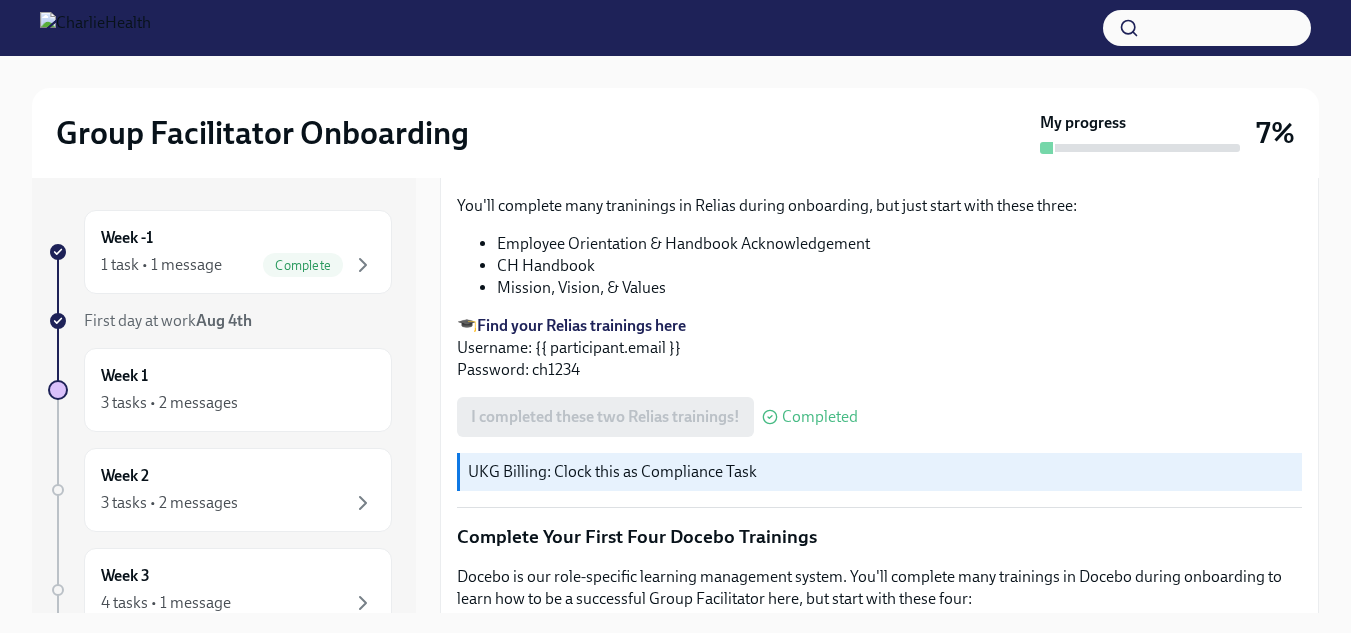 click on "Find your Relias trainings here" at bounding box center [581, 325] 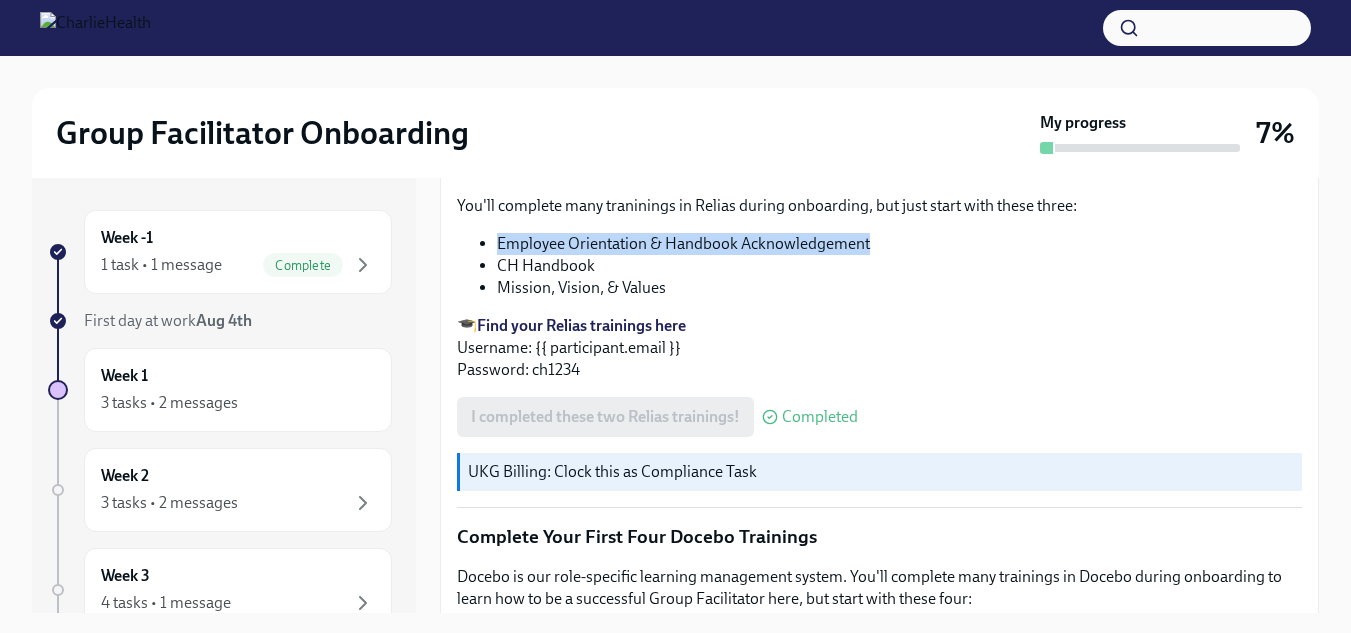 drag, startPoint x: 870, startPoint y: 228, endPoint x: 501, endPoint y: 233, distance: 369.03387 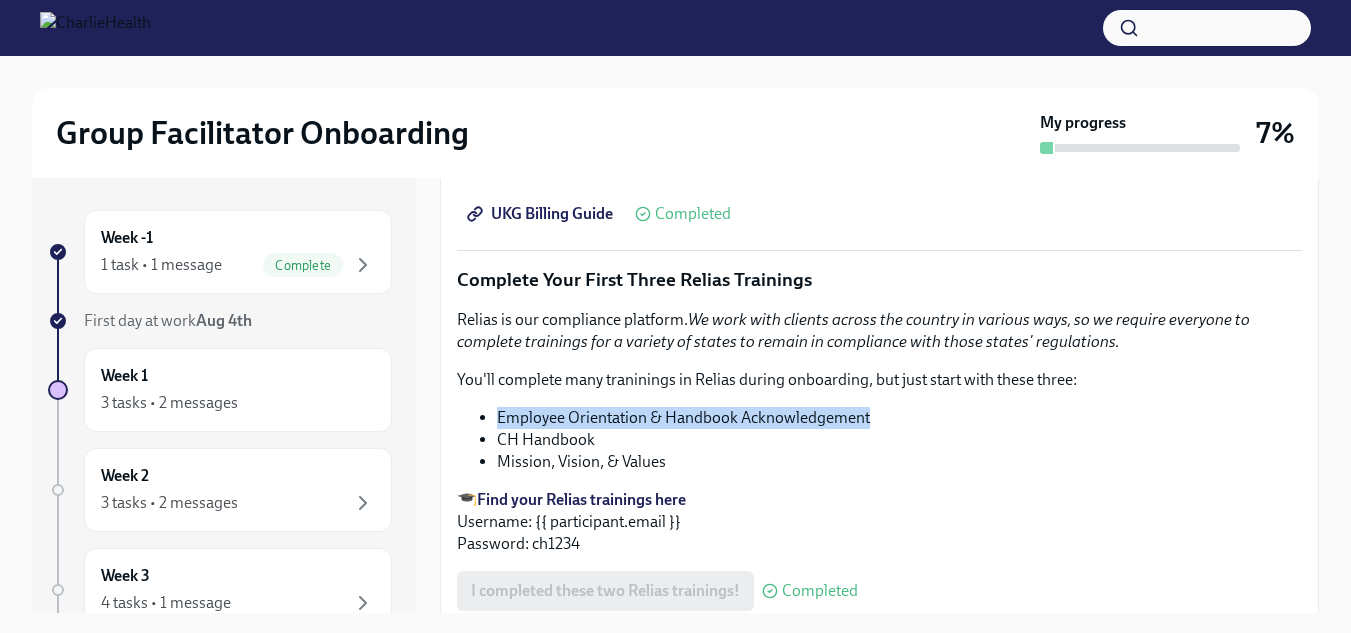 scroll, scrollTop: 2323, scrollLeft: 0, axis: vertical 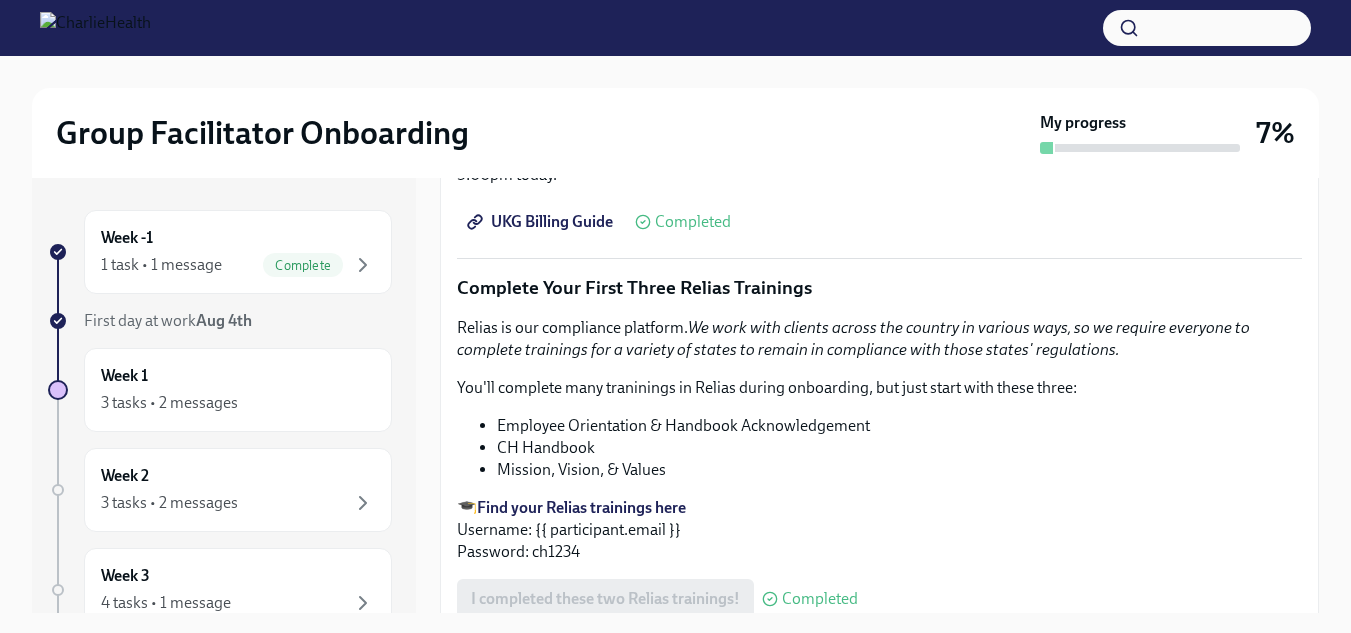 click on "CH Handbook" at bounding box center (899, 448) 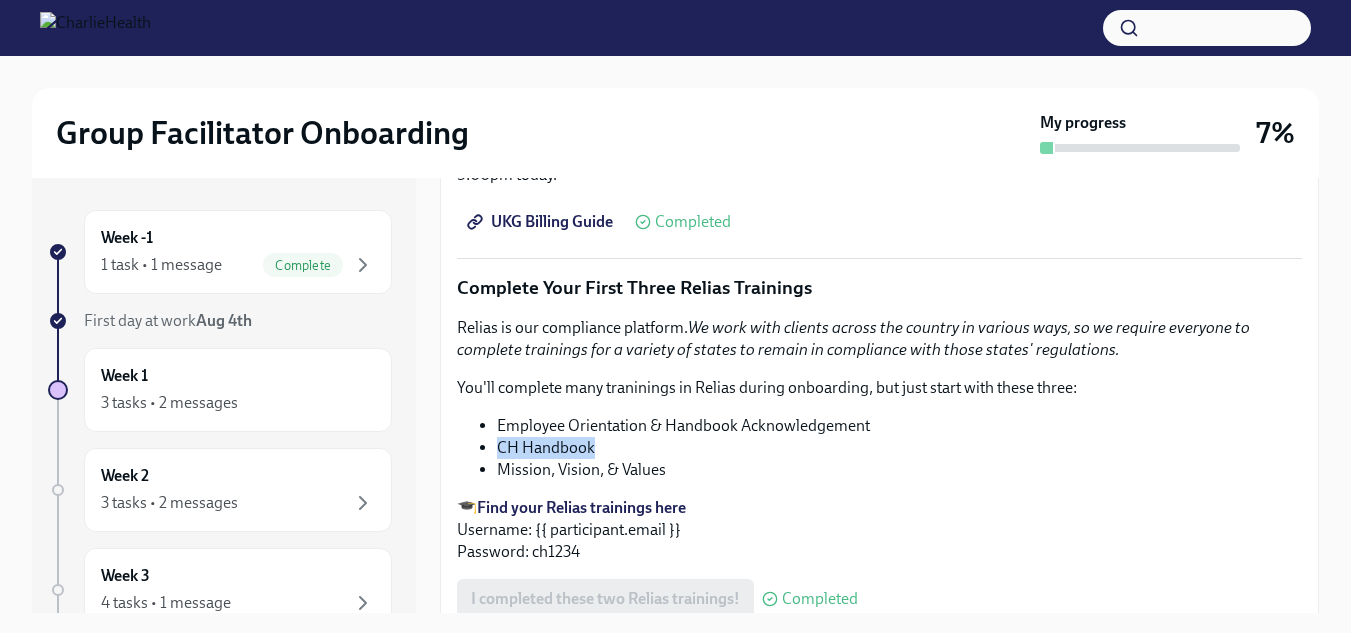 drag, startPoint x: 606, startPoint y: 444, endPoint x: 486, endPoint y: 436, distance: 120.26637 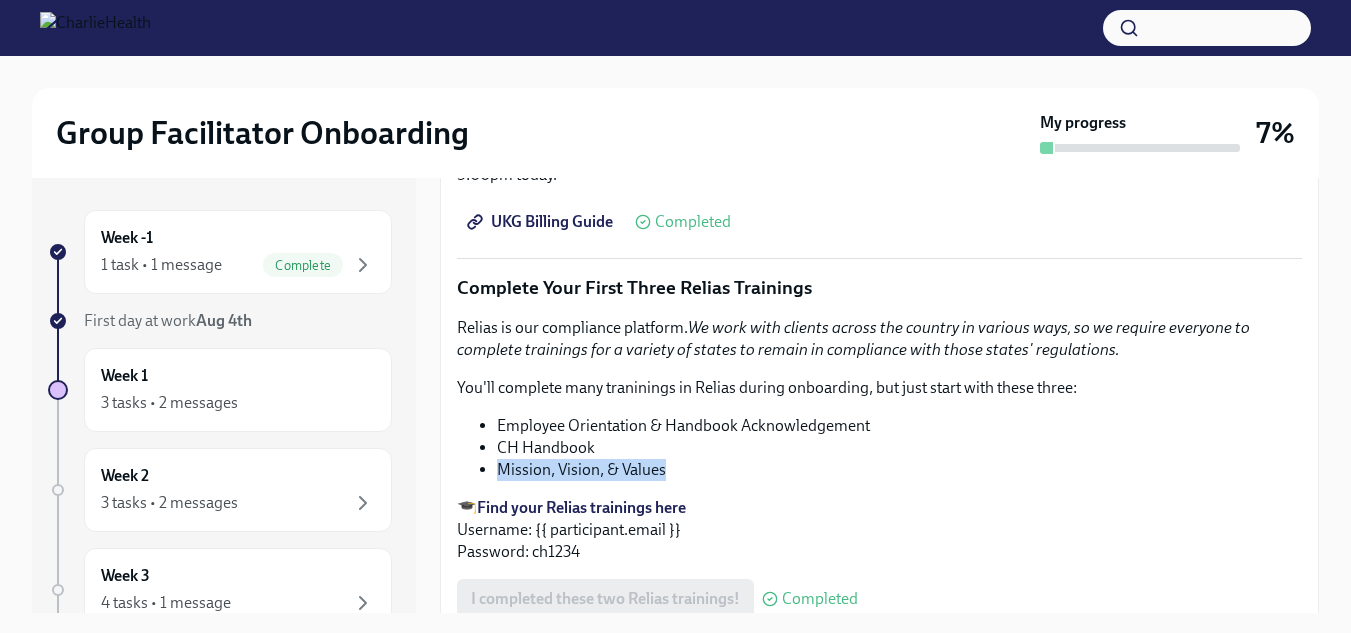 drag, startPoint x: 671, startPoint y: 463, endPoint x: 473, endPoint y: 464, distance: 198.00252 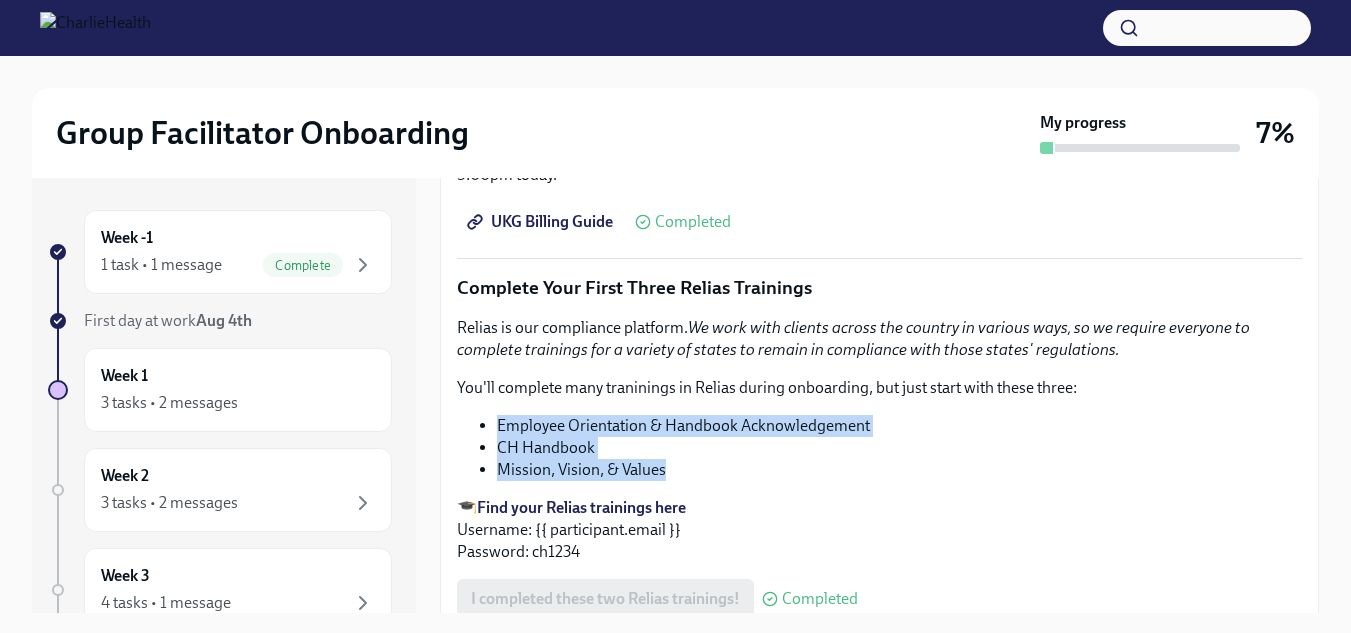 drag, startPoint x: 658, startPoint y: 464, endPoint x: 478, endPoint y: 403, distance: 190.05525 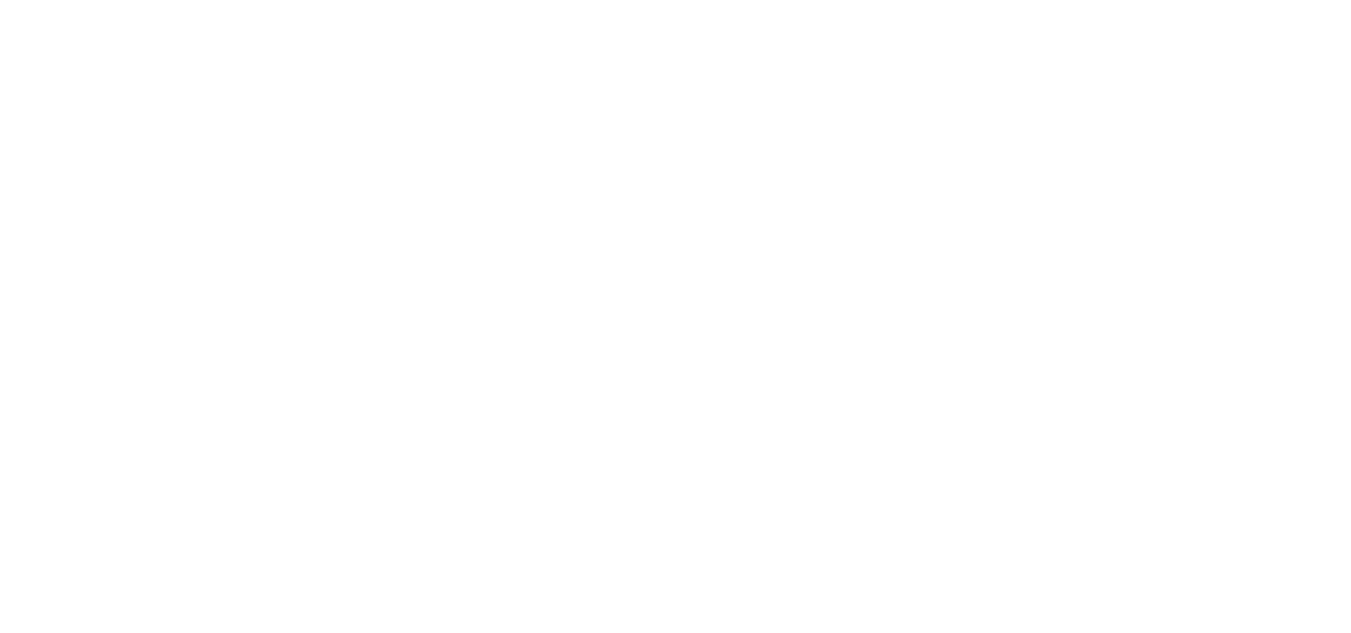 scroll, scrollTop: 0, scrollLeft: 0, axis: both 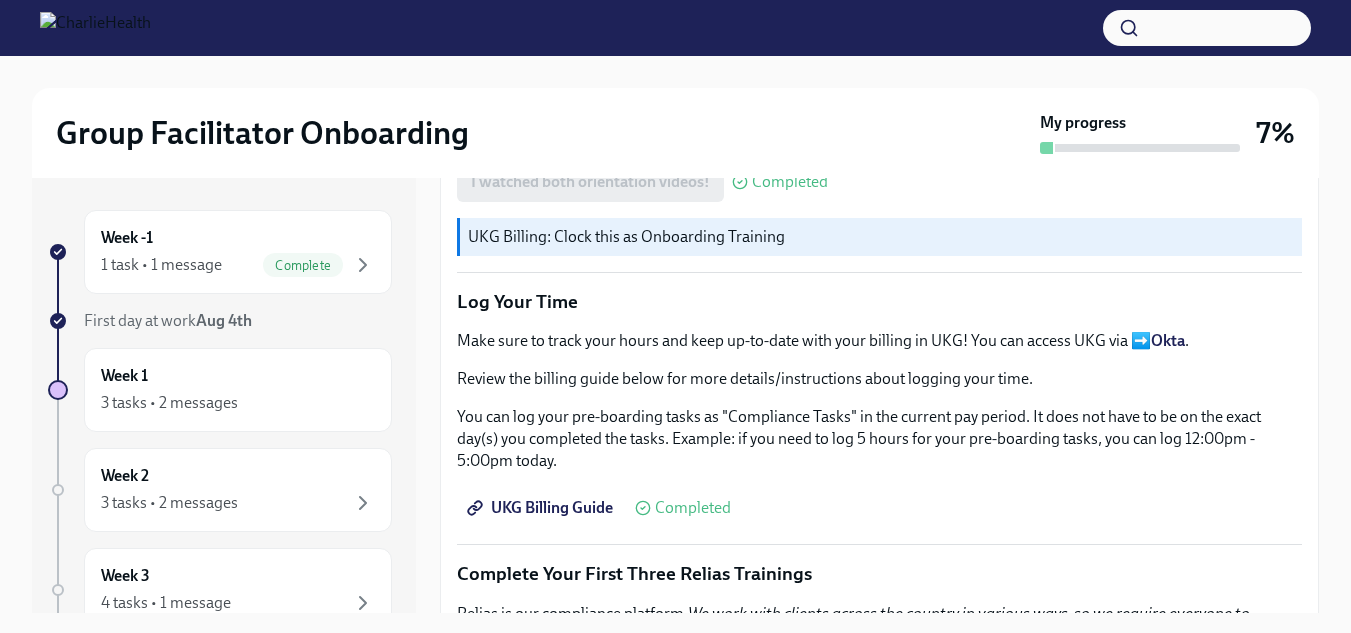 click on "UKG Billing Guide" at bounding box center (542, 508) 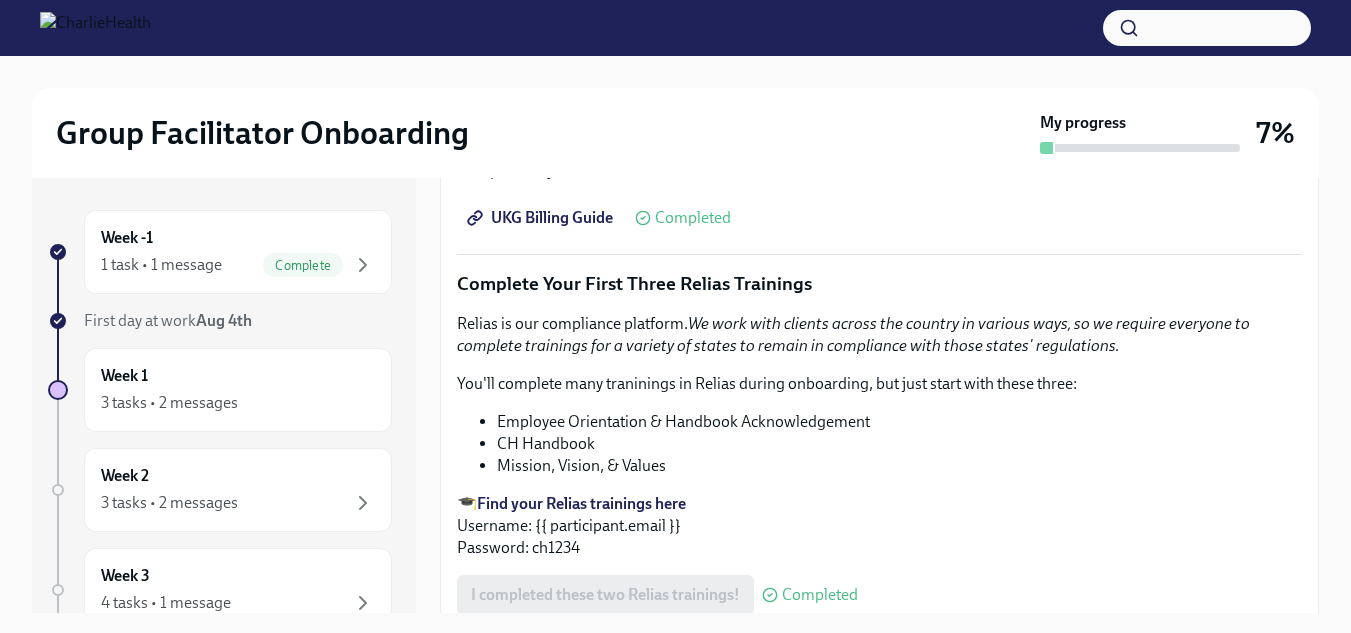 scroll, scrollTop: 2335, scrollLeft: 0, axis: vertical 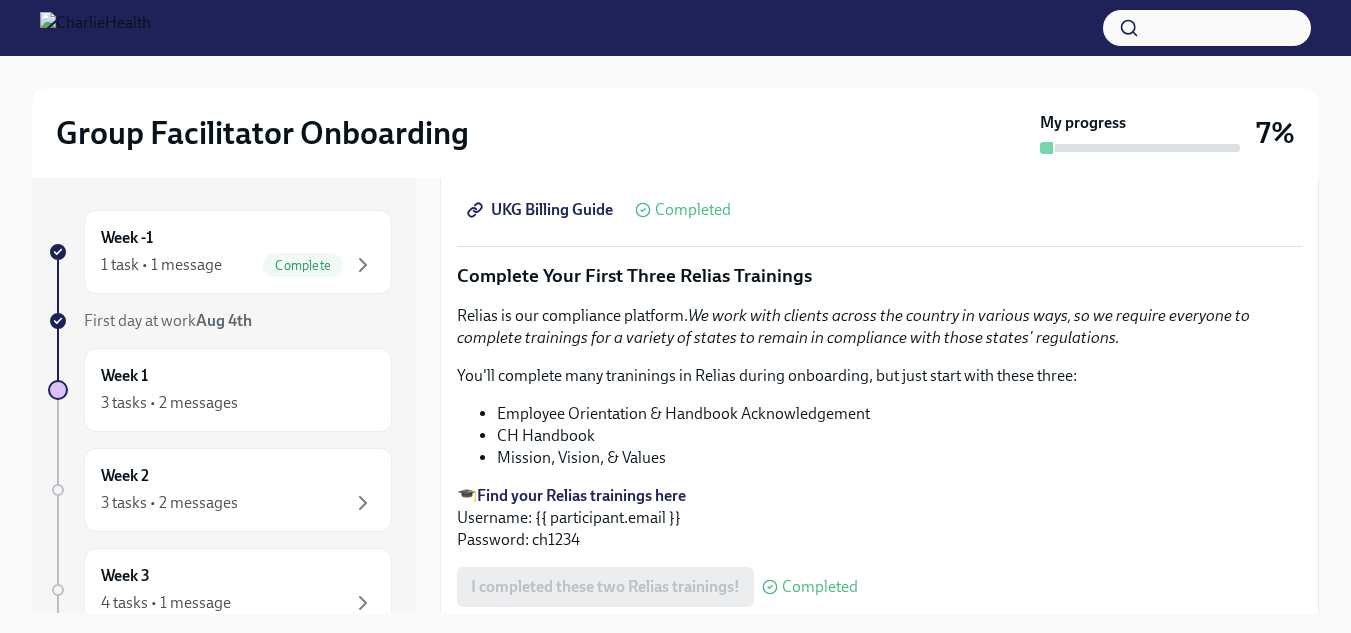 click on "Welcome aboard! This first set of tasks will get you set up for onboarding success!
Please visit ➡️  THIS  link at any time to see your full Group Facilitator onboarding plan.
Please note: Most of onboarding is self-paced, and can be done on your own time with the exception of a few meetings/sessions that you will schedule yourself (Group Shadowing and a Meet & Greet with your supervisor during Week Two, and a final check-out session during Week Three). Watch Our Two Orientation Videos We are delighted to have you with us. As an initial step, we kindly ask you to watch our orientation videos. These have been carefully crafted to introduce you to our organization, outline our core values, and provide you with a clear overview of your onboarding process for the forthcoming three weeks. Completed Click to view again I watched both orientation videos! Completed UKG Billing: Clock this as Onboarding Training Log Your Time Okta .
UKG Billing Guide Completed Complete Your First Three Relias Trainings" at bounding box center (879, -427) 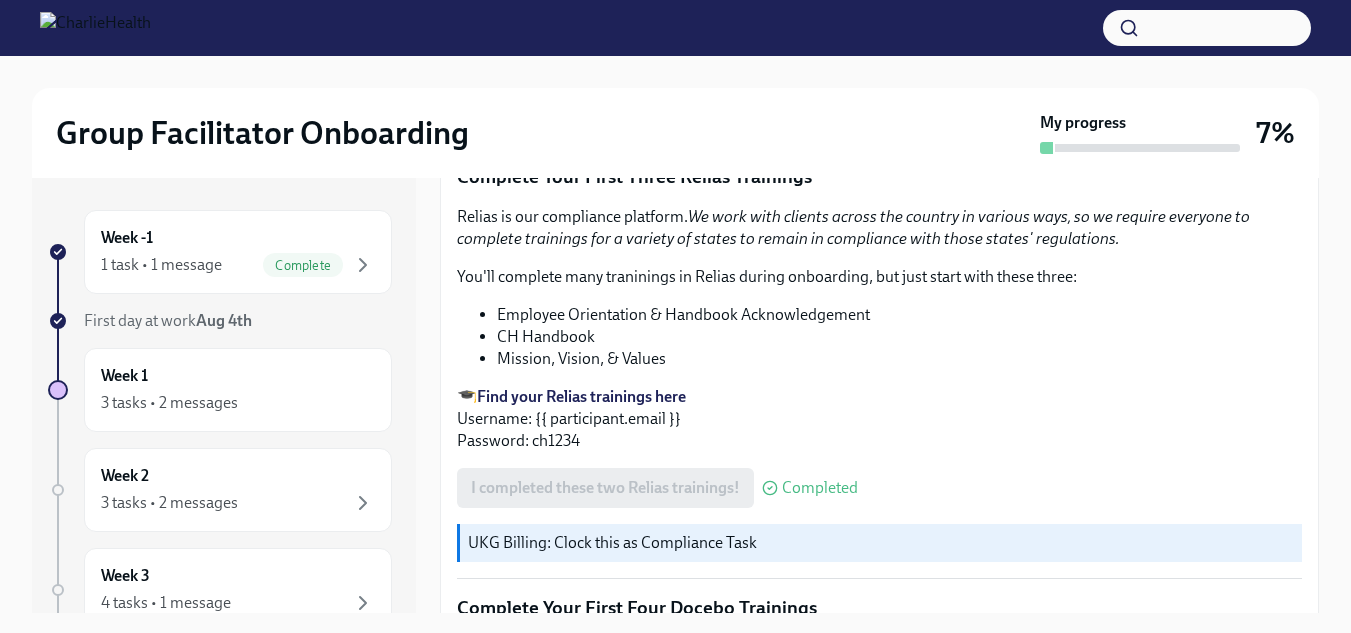 scroll, scrollTop: 2443, scrollLeft: 0, axis: vertical 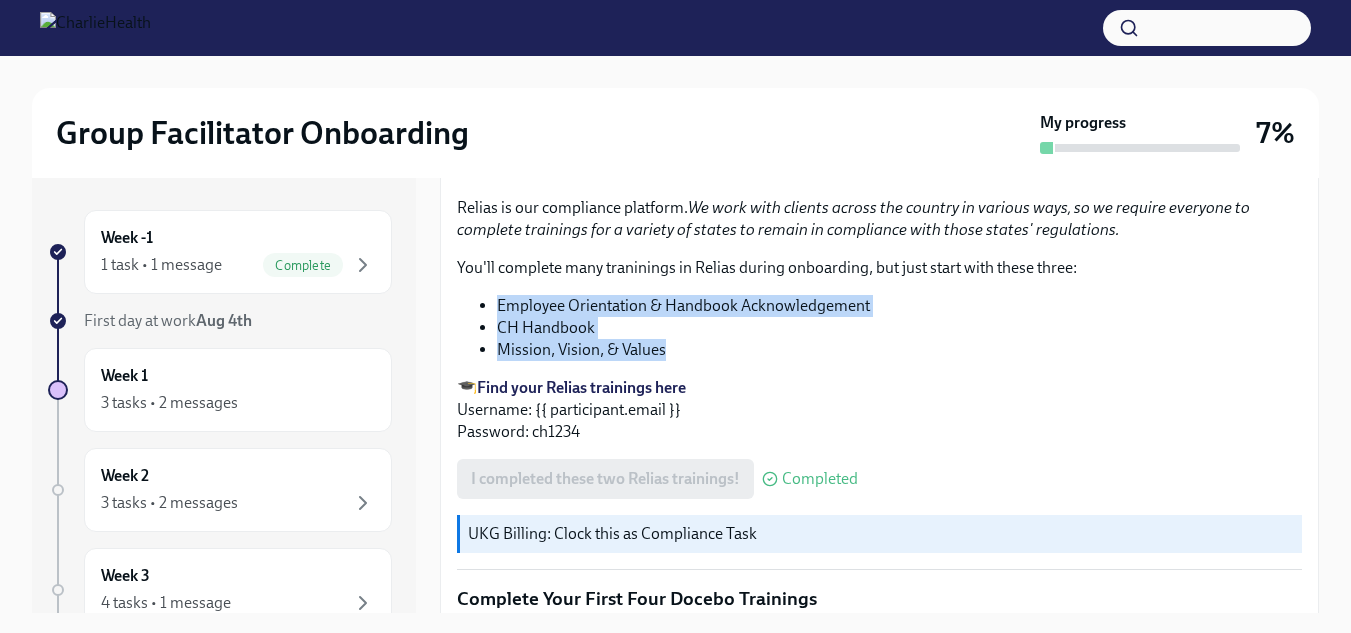 drag, startPoint x: 700, startPoint y: 341, endPoint x: 489, endPoint y: 290, distance: 217.07602 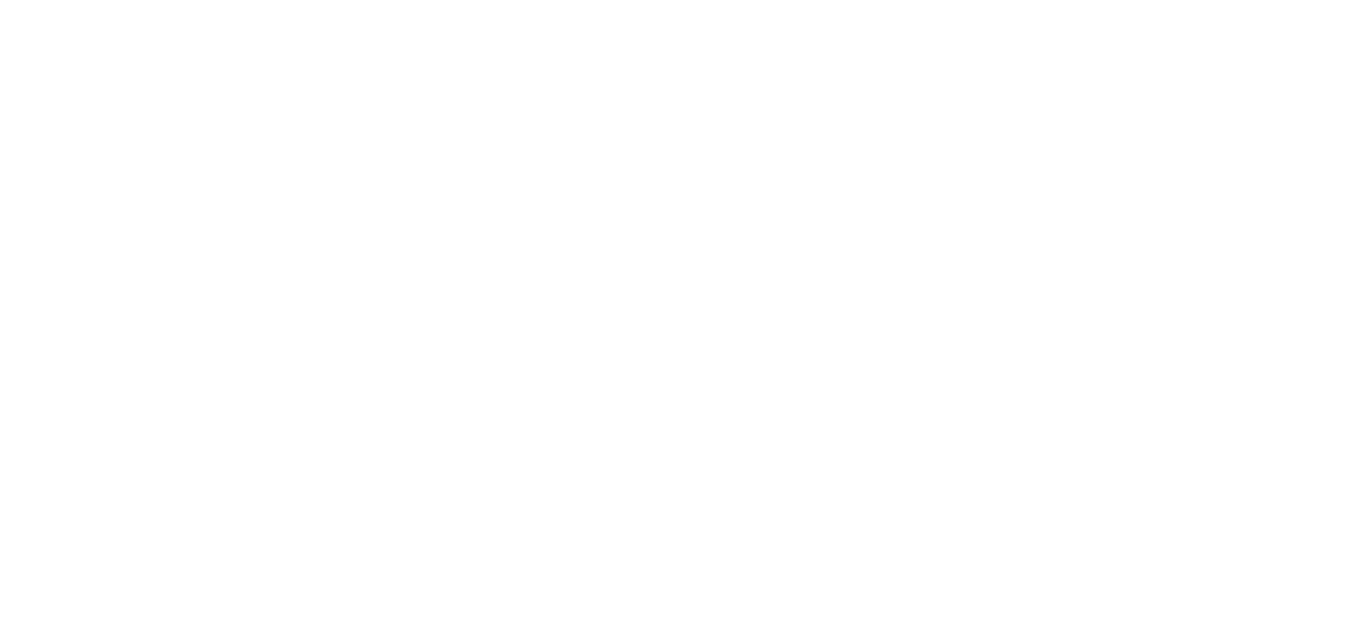 scroll, scrollTop: 0, scrollLeft: 0, axis: both 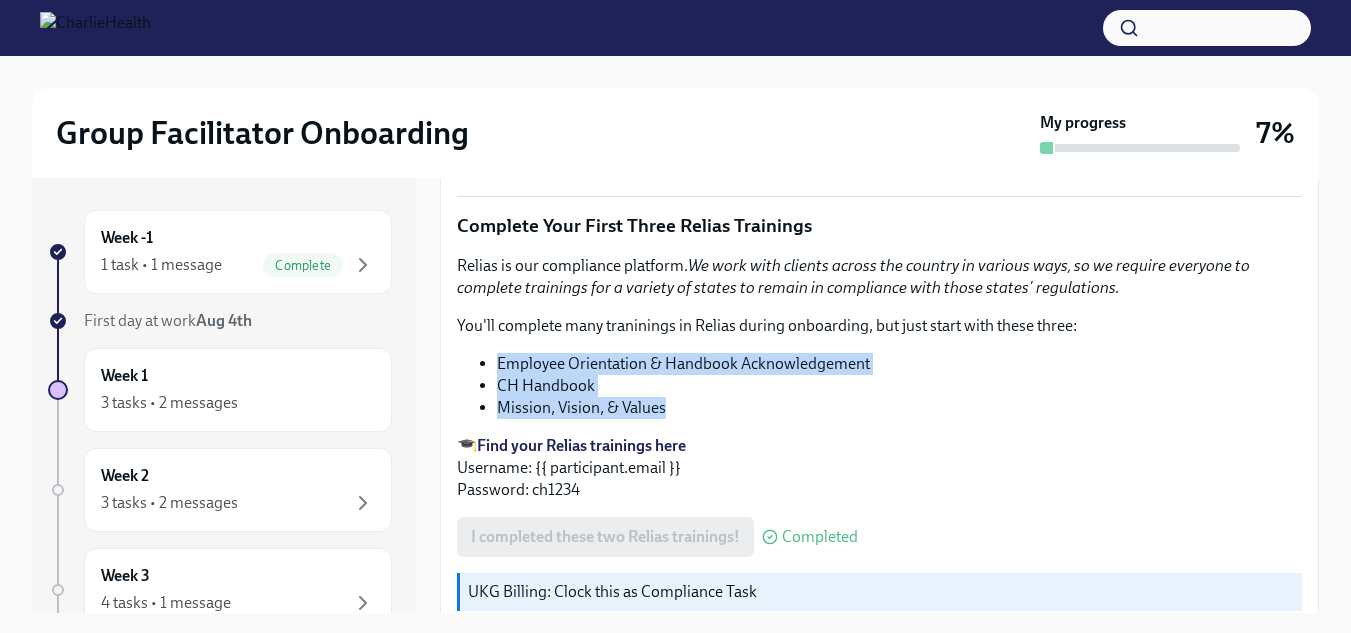 drag, startPoint x: 499, startPoint y: 349, endPoint x: 668, endPoint y: 388, distance: 173.44164 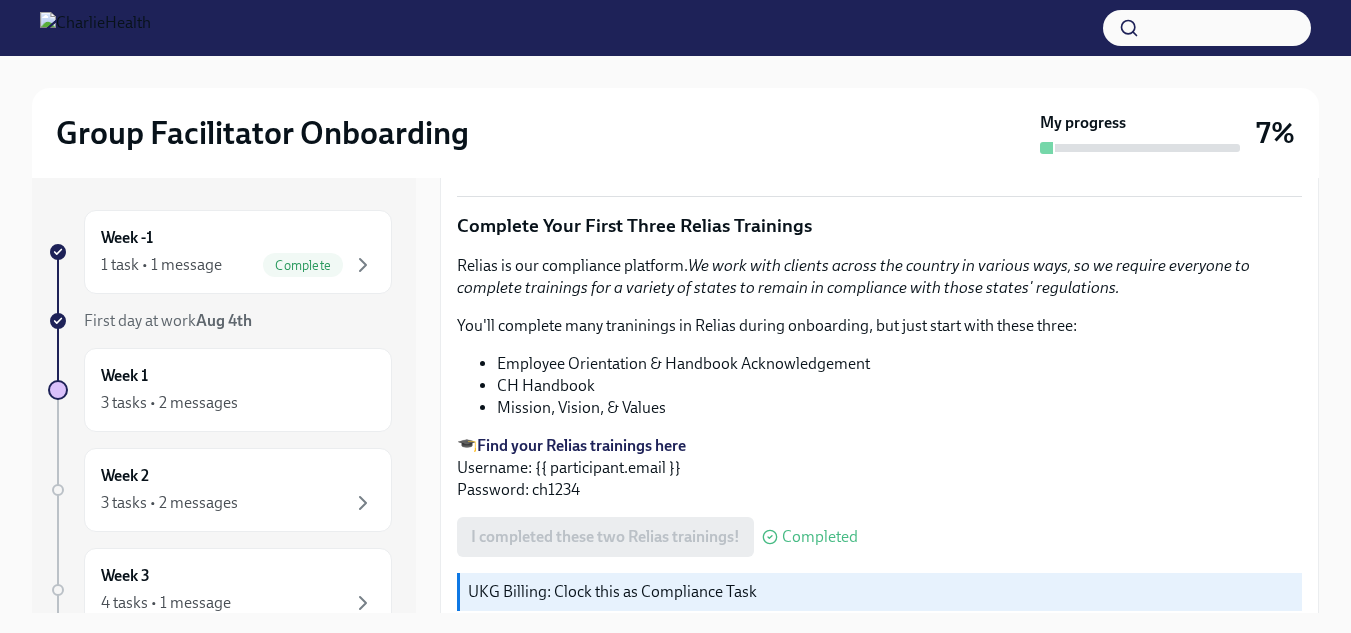 click on "🎓  Find your Relias trainings here
Username: {{ participant.email }}
Password: ch1234" at bounding box center (879, 468) 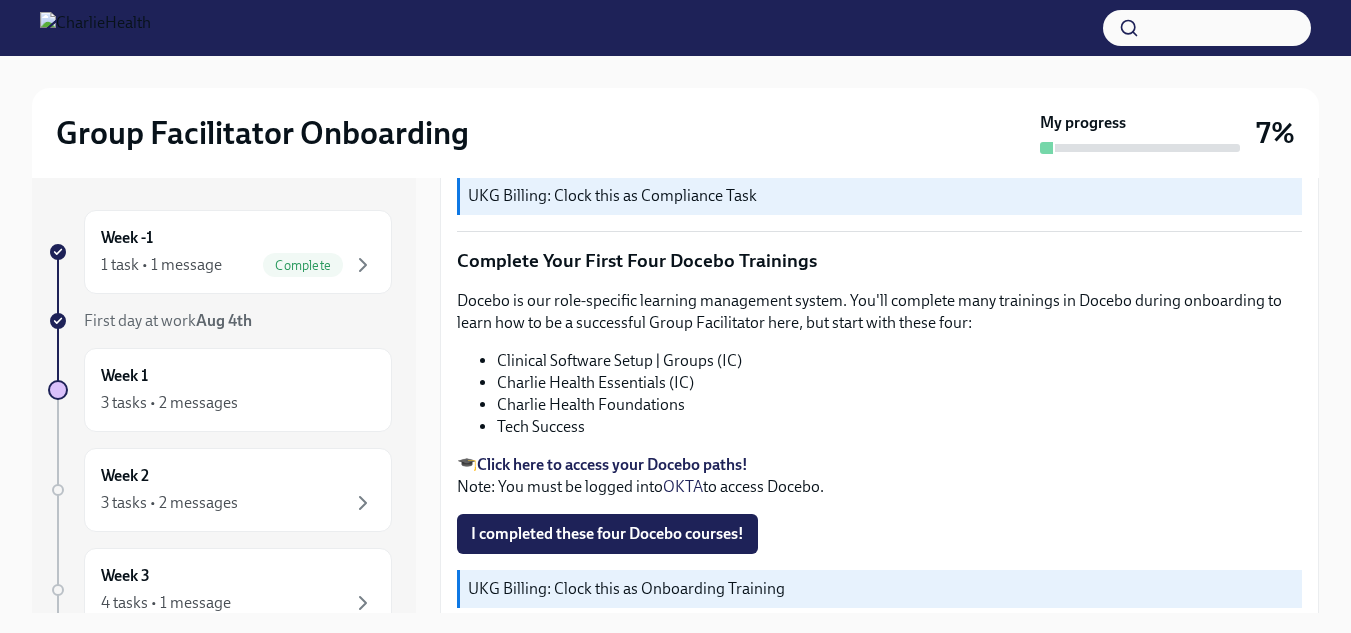 scroll, scrollTop: 2798, scrollLeft: 0, axis: vertical 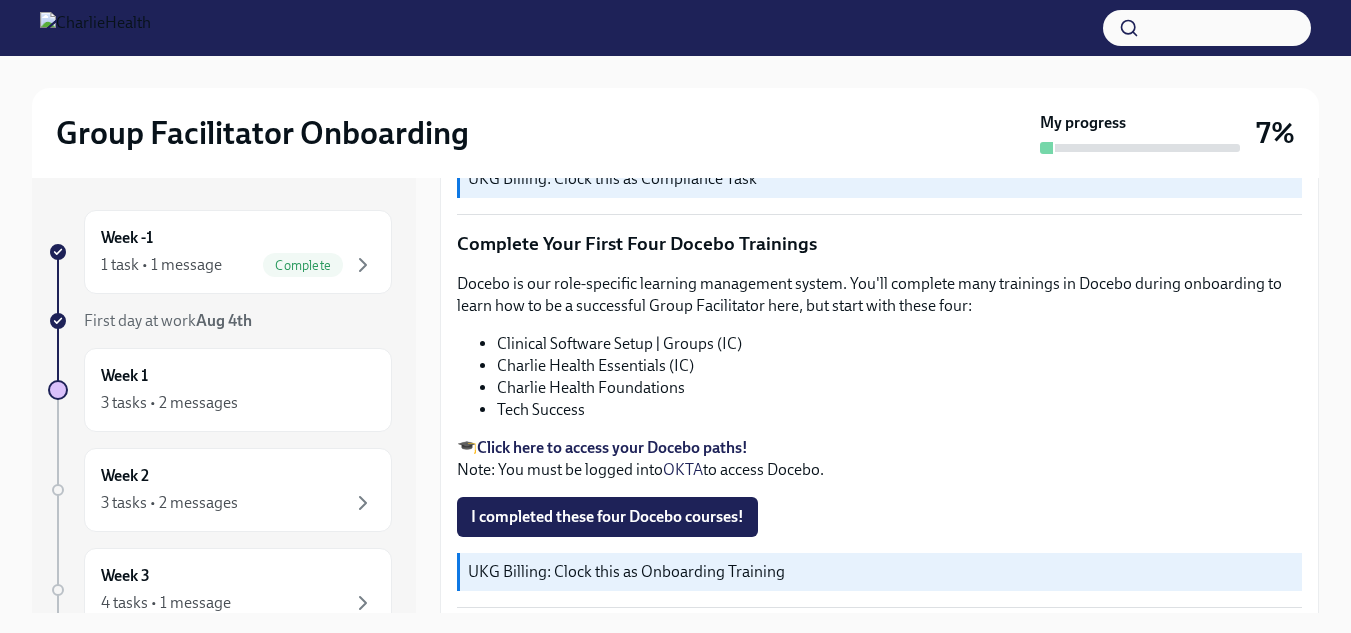 click on "Click here to access your Docebo paths!" at bounding box center (612, 447) 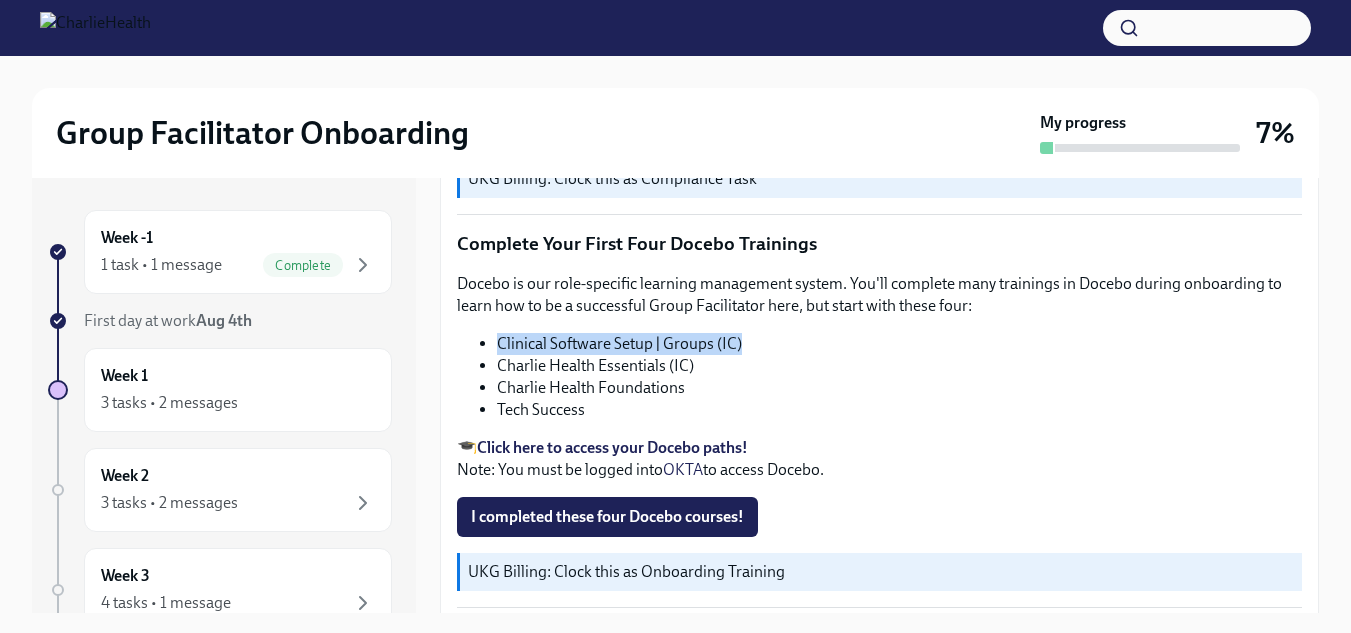 drag, startPoint x: 749, startPoint y: 334, endPoint x: 486, endPoint y: 331, distance: 263.01712 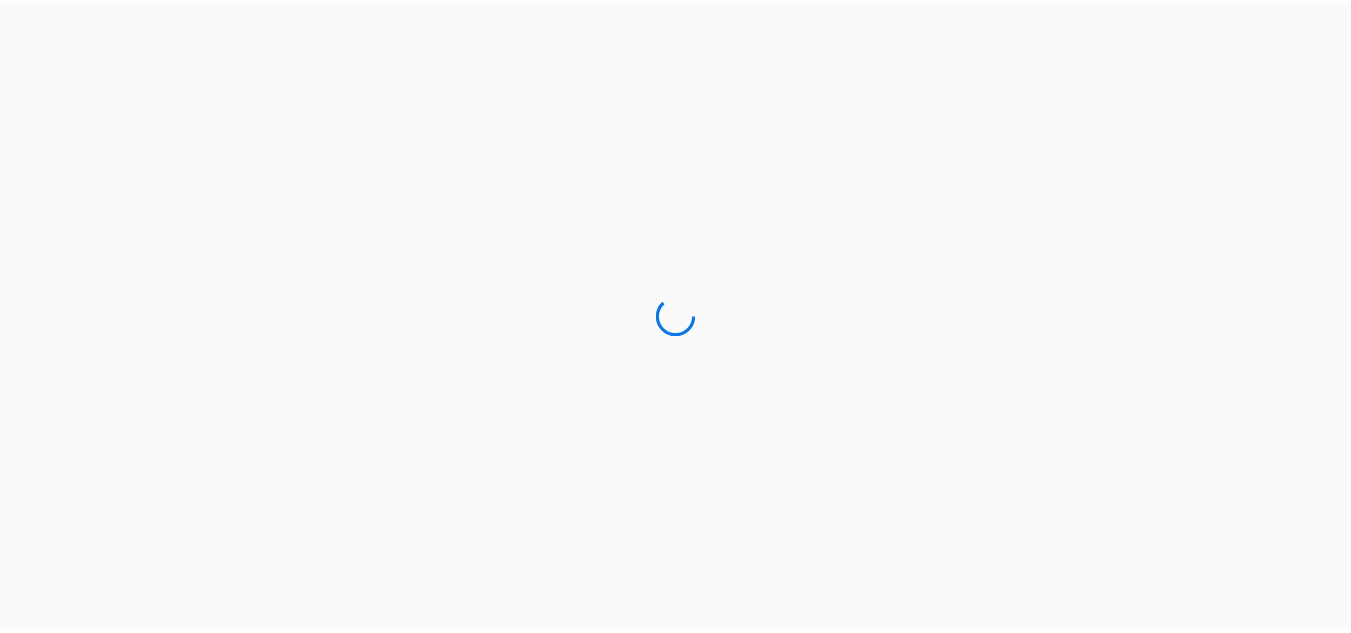 scroll, scrollTop: 0, scrollLeft: 0, axis: both 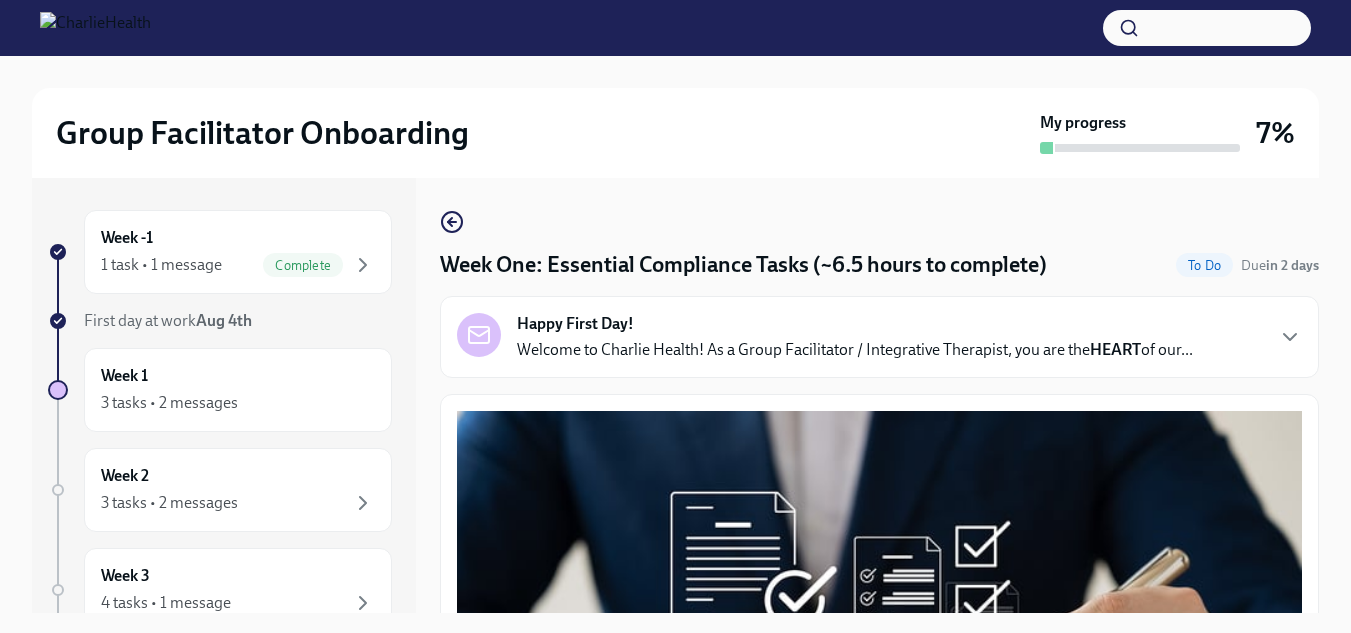 click on "Happy First Day! Welcome to Charlie Health! As a Group Facilitator / Integrative Therapist, you are the  HEART  of our..." at bounding box center (879, 337) 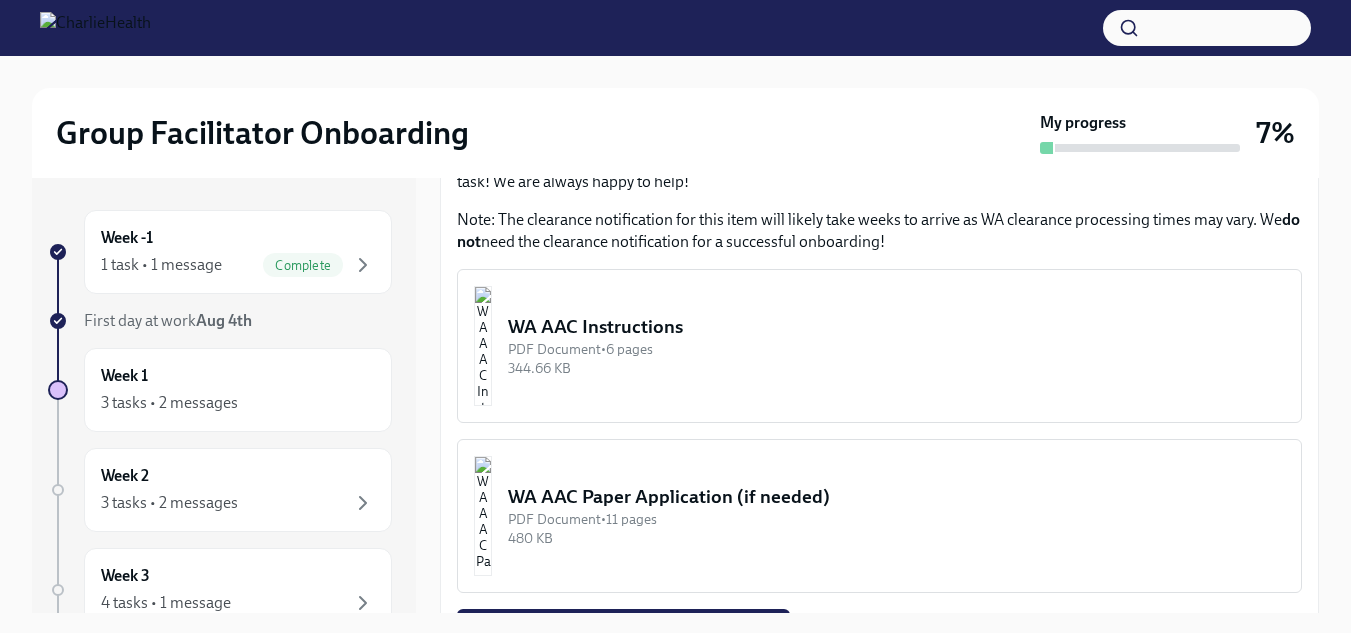 scroll, scrollTop: 2160, scrollLeft: 0, axis: vertical 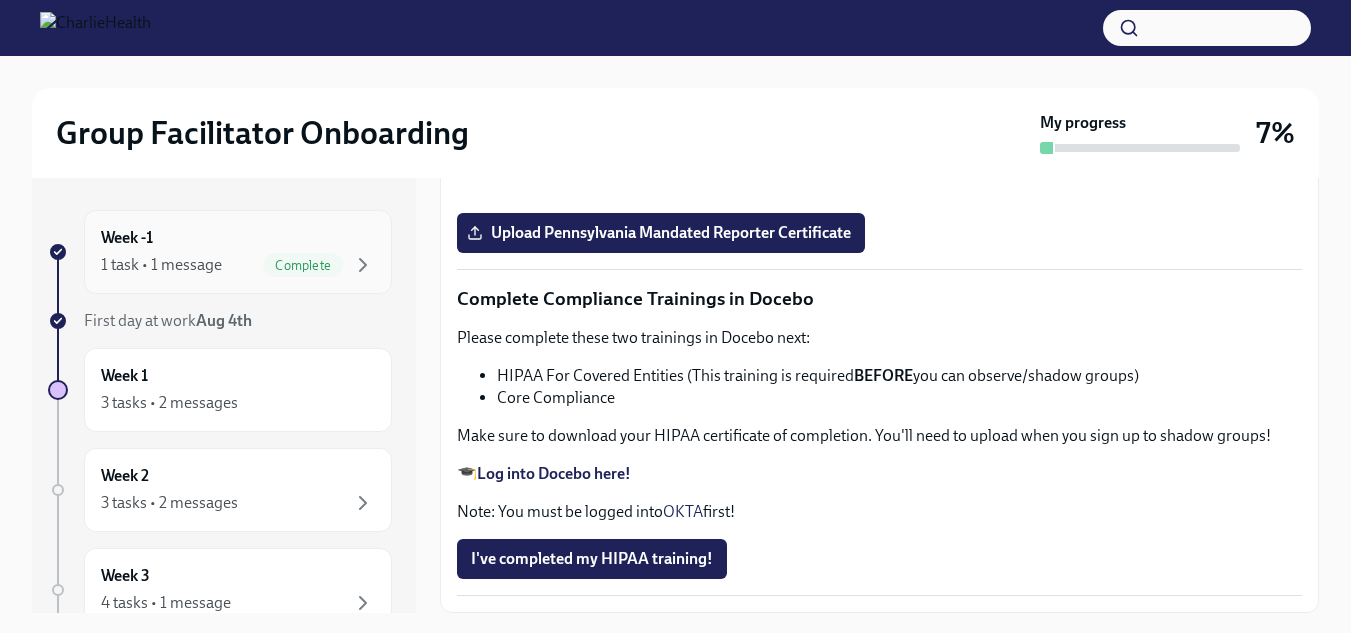 click on "Week -1 1 task • 1 message Complete" at bounding box center (238, 252) 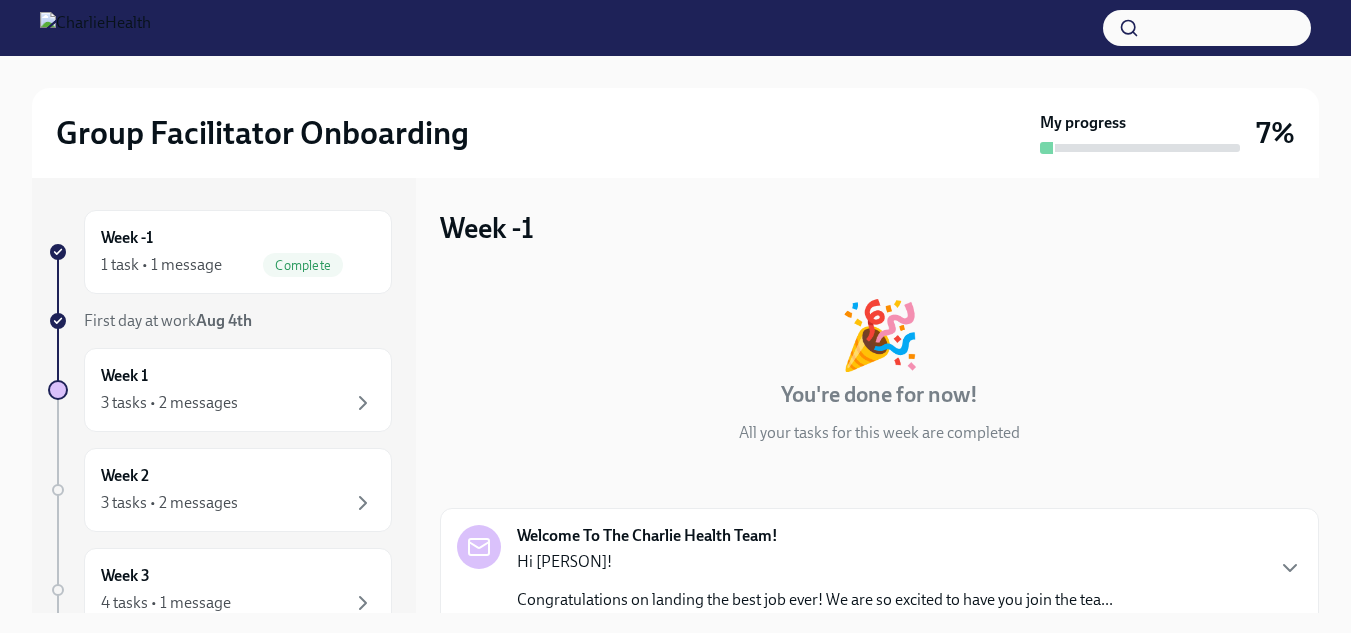 scroll, scrollTop: 159, scrollLeft: 0, axis: vertical 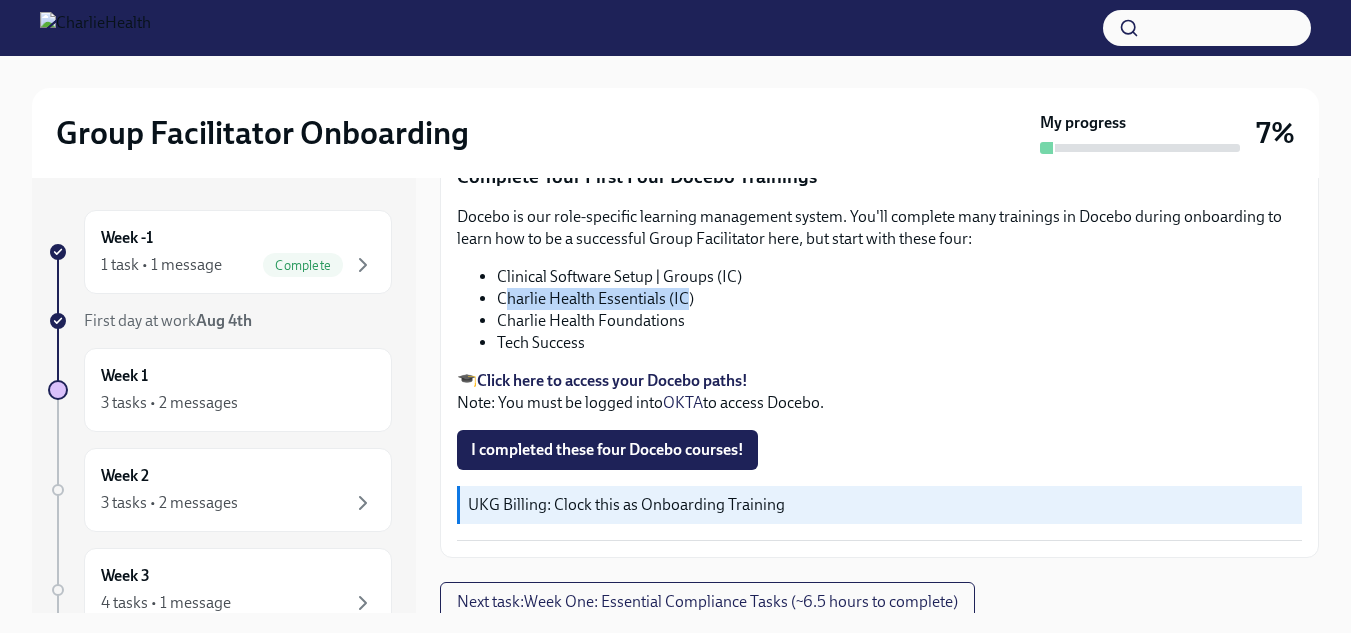 drag, startPoint x: 691, startPoint y: 295, endPoint x: 509, endPoint y: 280, distance: 182.61708 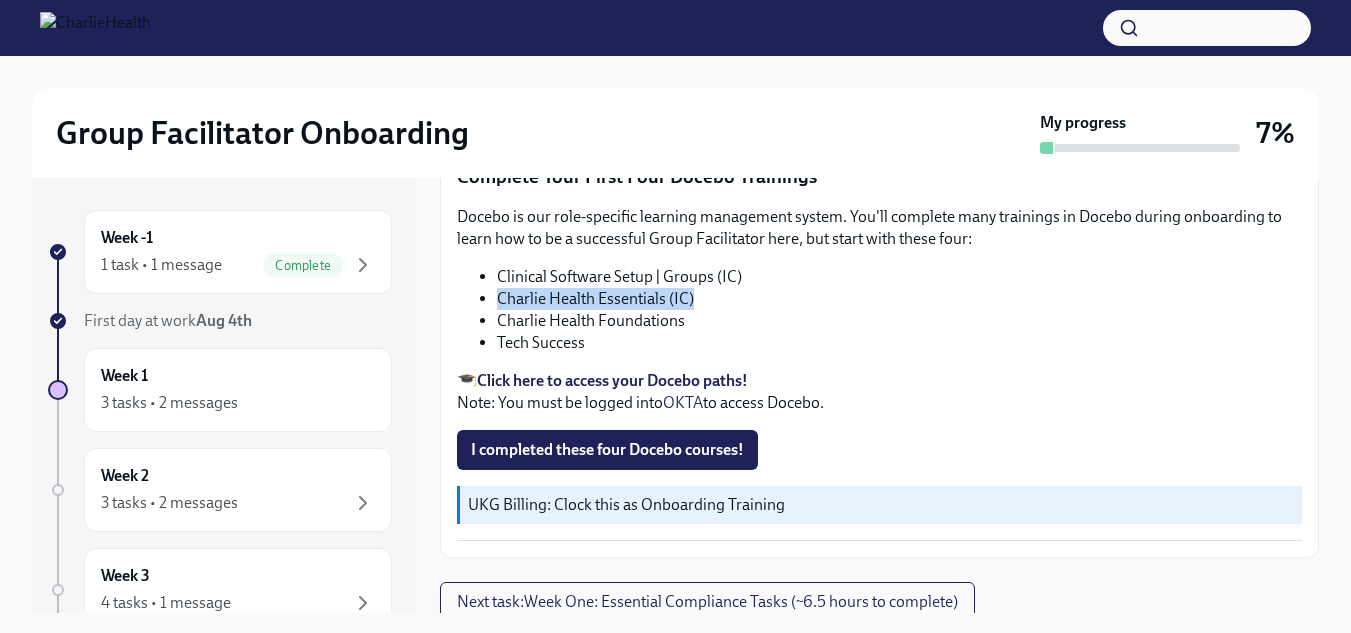 drag, startPoint x: 703, startPoint y: 292, endPoint x: 497, endPoint y: 282, distance: 206.24257 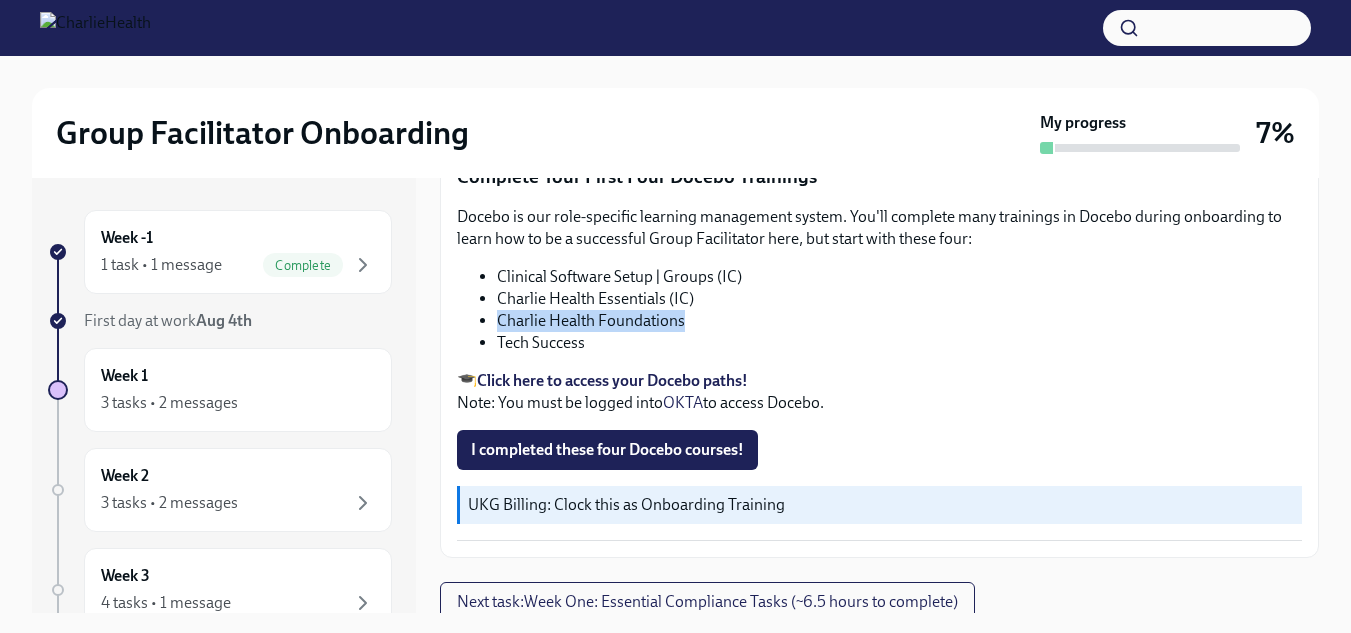 drag, startPoint x: 686, startPoint y: 309, endPoint x: 500, endPoint y: 312, distance: 186.02419 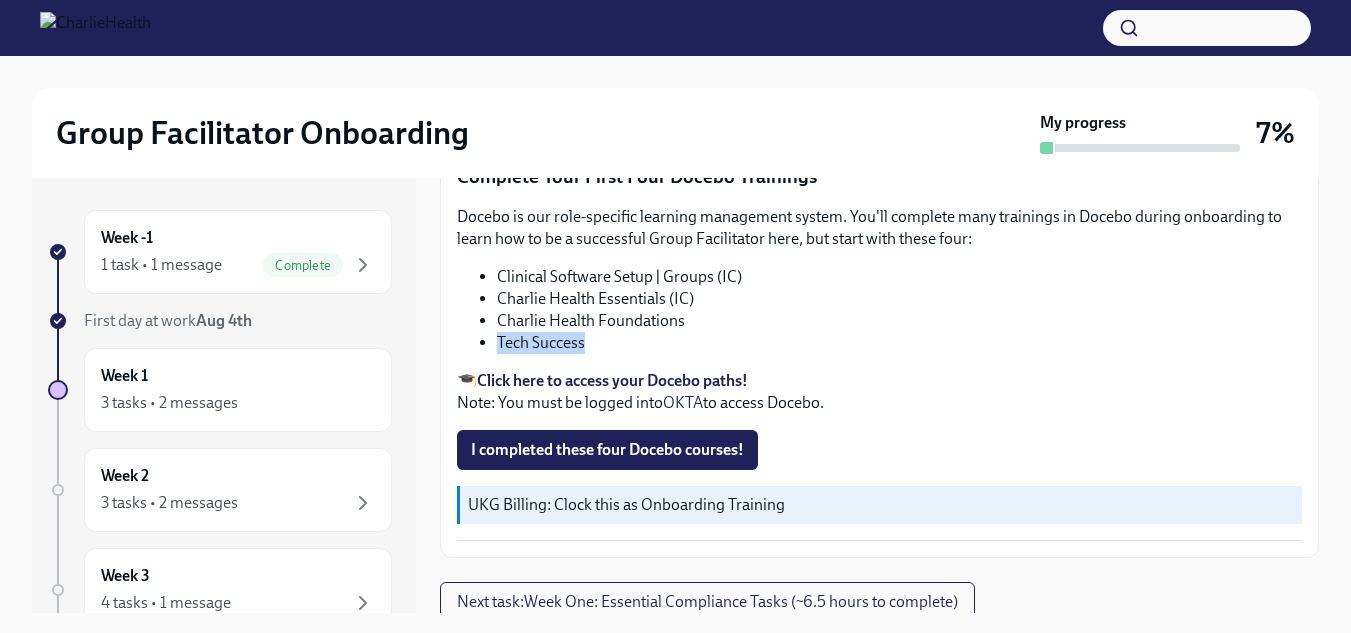 drag, startPoint x: 601, startPoint y: 331, endPoint x: 496, endPoint y: 328, distance: 105.04285 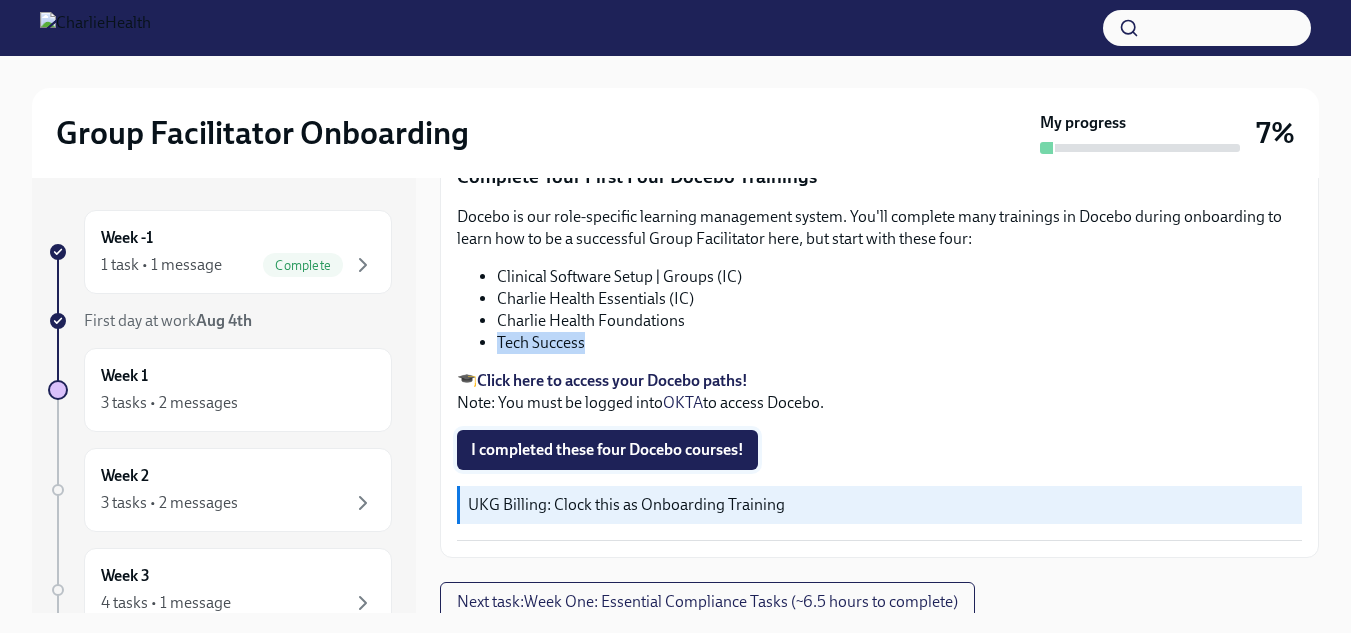 click on "I completed these four Docebo courses!" at bounding box center [607, 450] 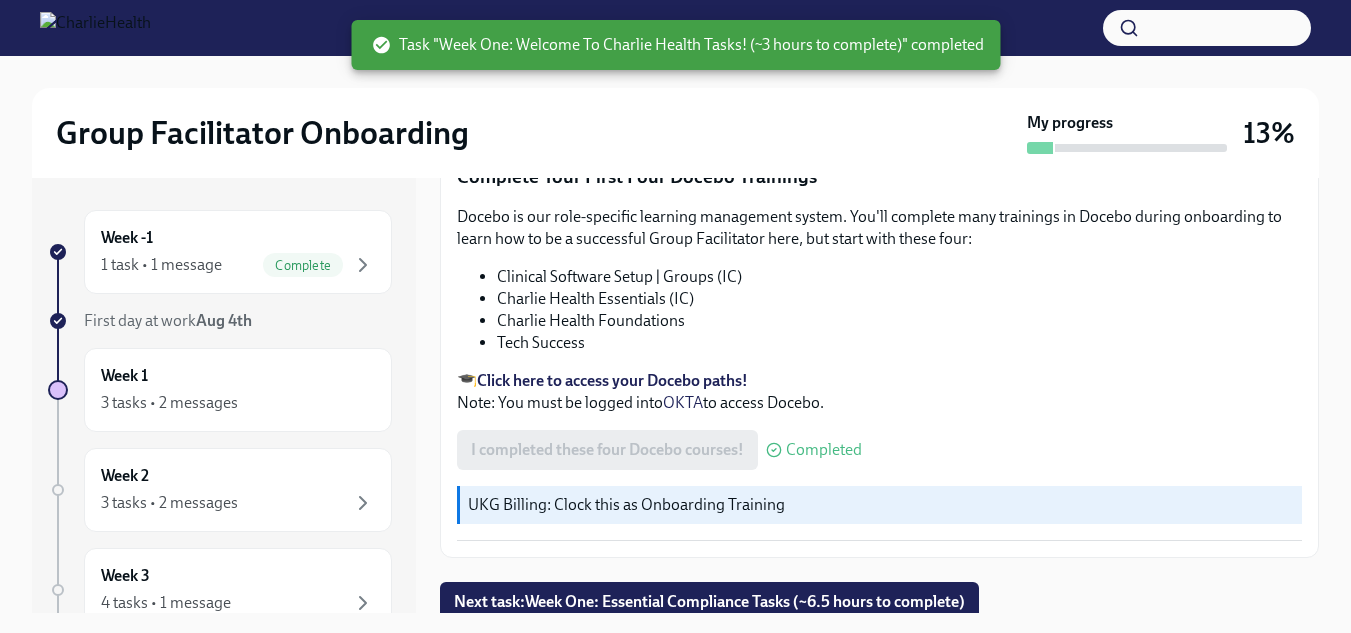 click on "🎓  Click here to access your Docebo paths!
Note: You must be logged into  OKTA  to access Docebo." at bounding box center [879, 392] 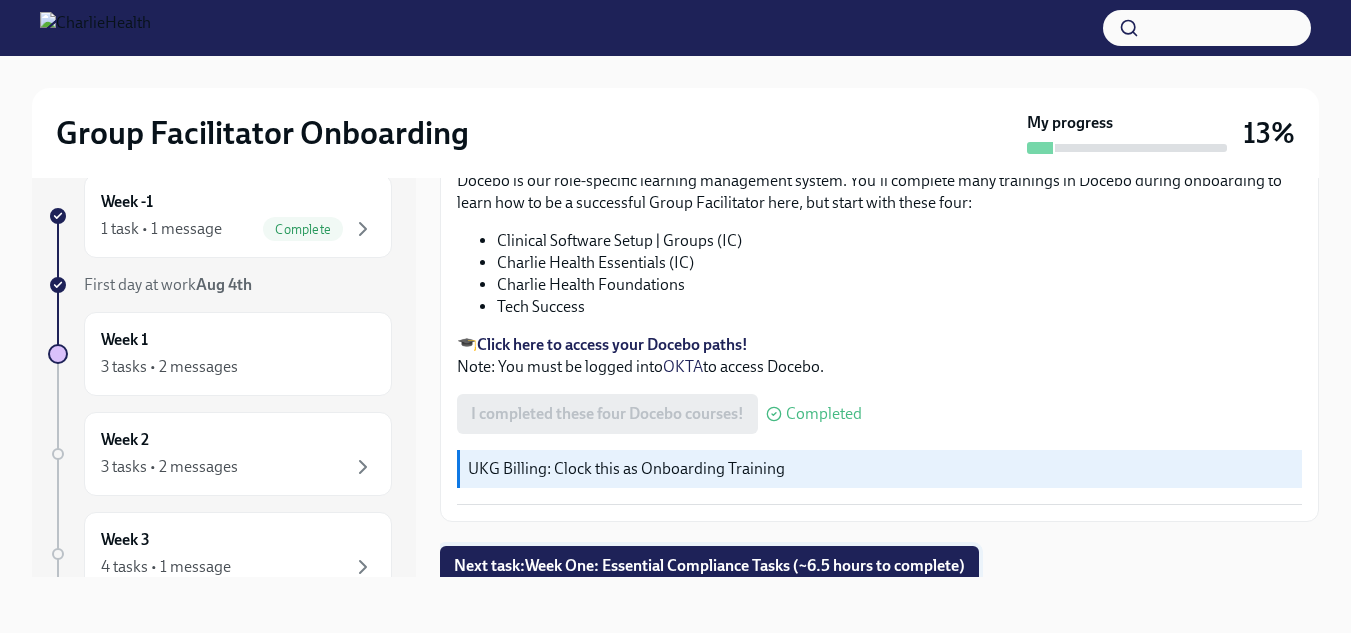 click on "Next task :  Week One: Essential Compliance Tasks (~6.5 hours to complete)" at bounding box center [709, 566] 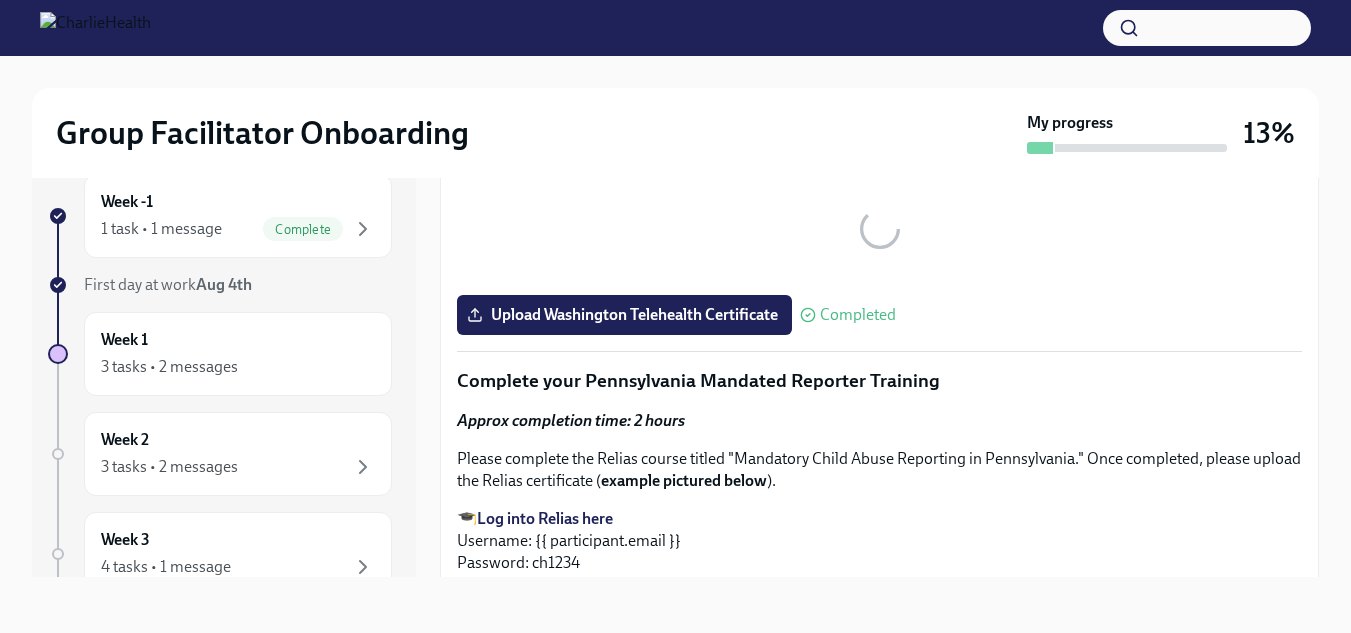 scroll, scrollTop: 0, scrollLeft: 0, axis: both 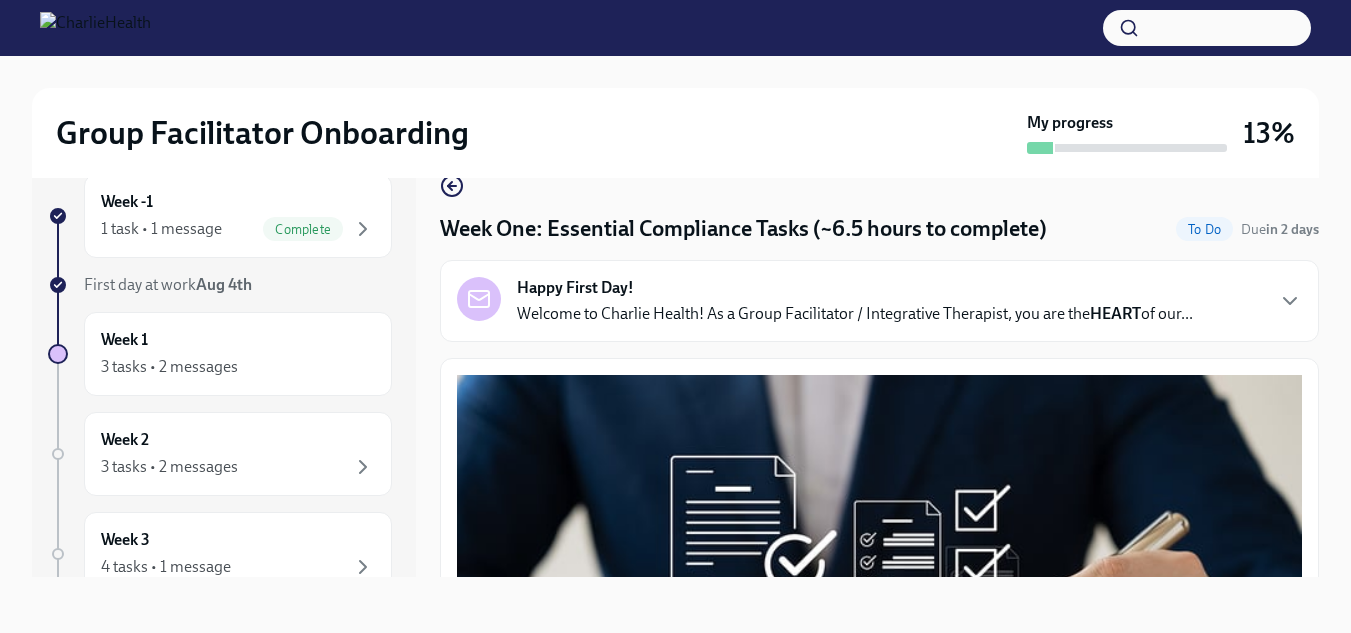 click on "Group Facilitator Onboarding My progress 13% Week -1 1 task • 1 message Complete First day at work  Aug 4th Week 1 3 tasks • 2 messages Week 2 3 tasks • 2 messages Week 3 4 tasks • 1 message Week 4 1 task Week 5 1 task Week 6 1 task Experience ends  Oct 7th Week One: Essential Compliance Tasks (~6.5 hours to complete) To Do Due  in 2 days Happy First Day! Welcome to Charlie Health! As a Group Facilitator / Integrative Therapist, you are the  HEART  of our... Welcome to your essential compliance tasks list!
Offering virtual mental health services to 37+ states requires a unique approach to onboarding! It’s important that you are compliant in every state we serve so that you can support any client that comes through your specific groups. UKG Billing: Clock all following tasks as Compliance Tasks Fill Out The Washington Agency Affiliated Registration Approx completion time: 20mins
All Group Facilitators  complete this registration to ensure we can meet our client demand in Washington.
⏰" at bounding box center (675, 326) 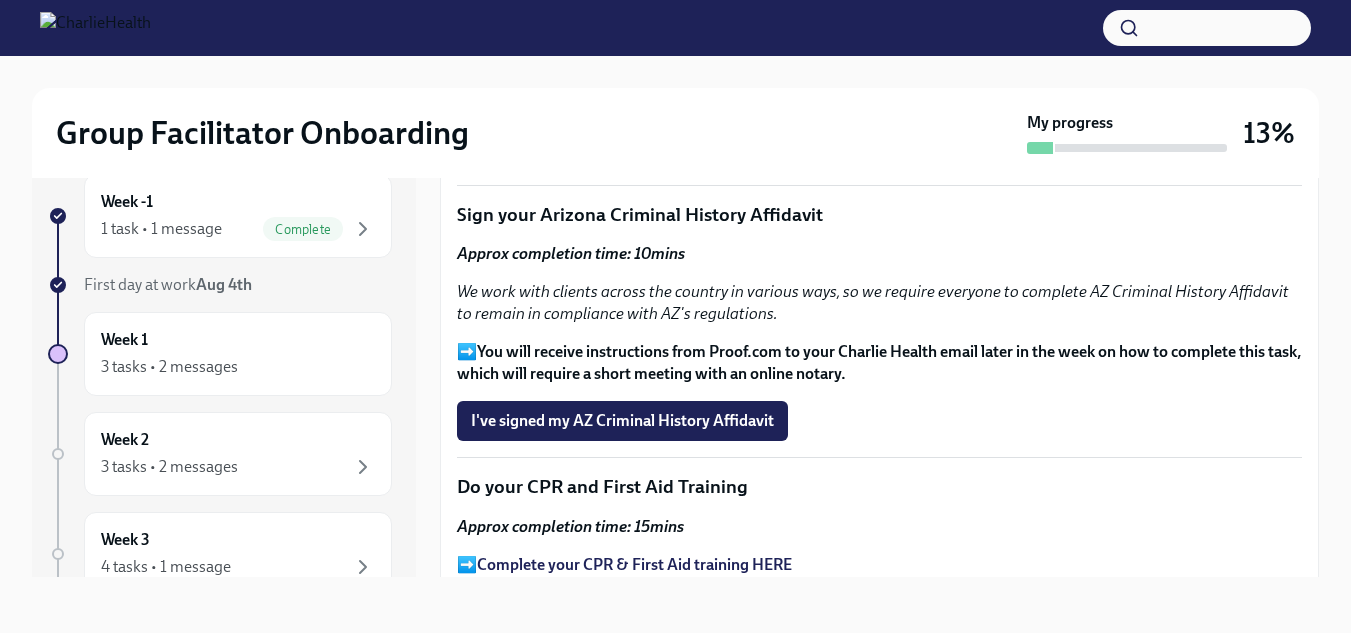 scroll, scrollTop: 2338, scrollLeft: 0, axis: vertical 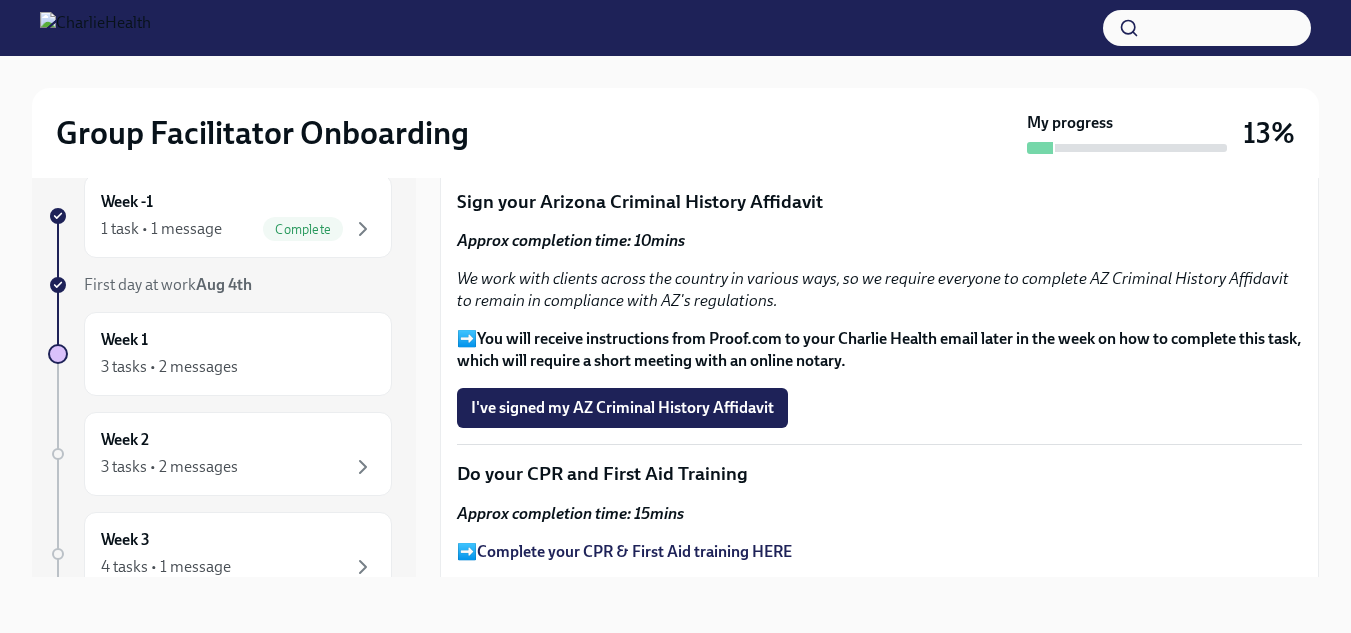drag, startPoint x: 1312, startPoint y: 302, endPoint x: 945, endPoint y: 378, distance: 374.78662 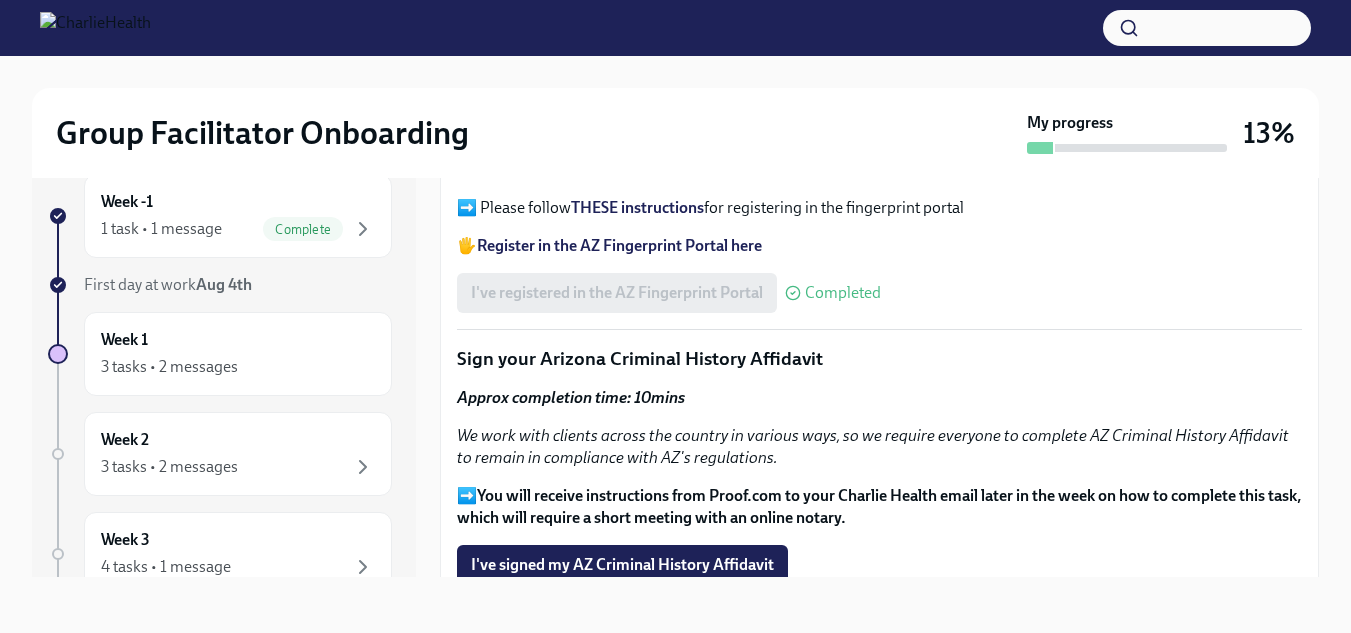scroll, scrollTop: 2194, scrollLeft: 0, axis: vertical 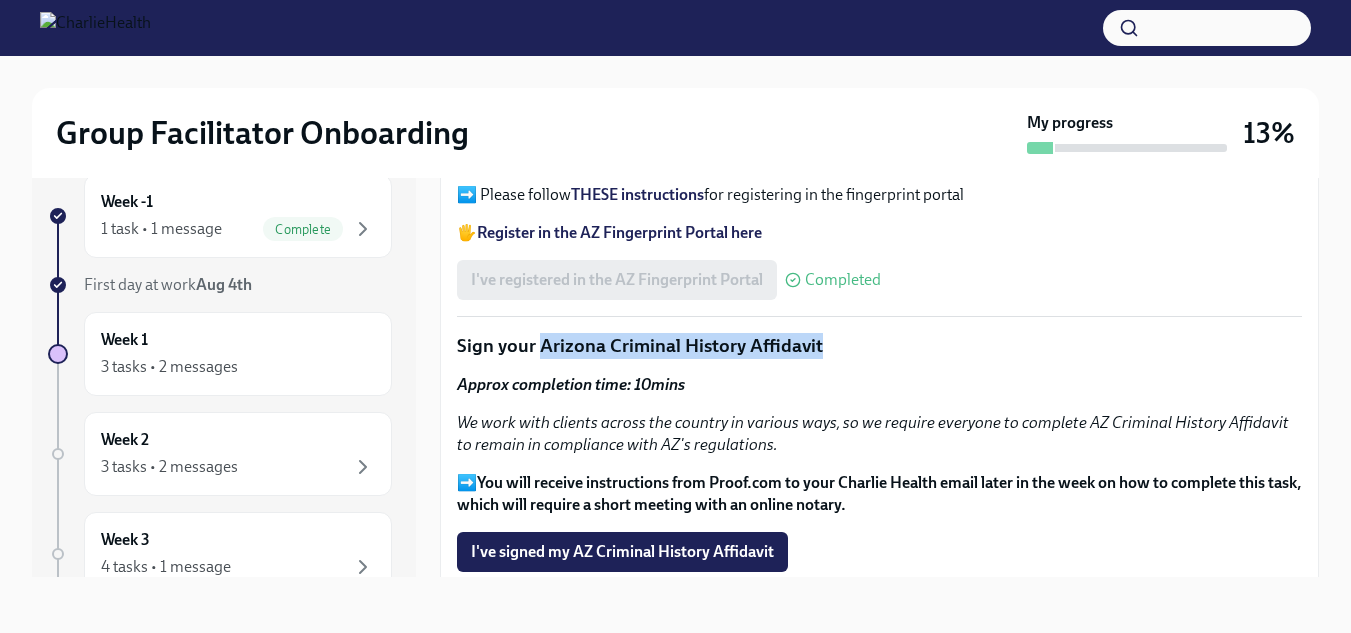 drag, startPoint x: 819, startPoint y: 339, endPoint x: 537, endPoint y: 333, distance: 282.0638 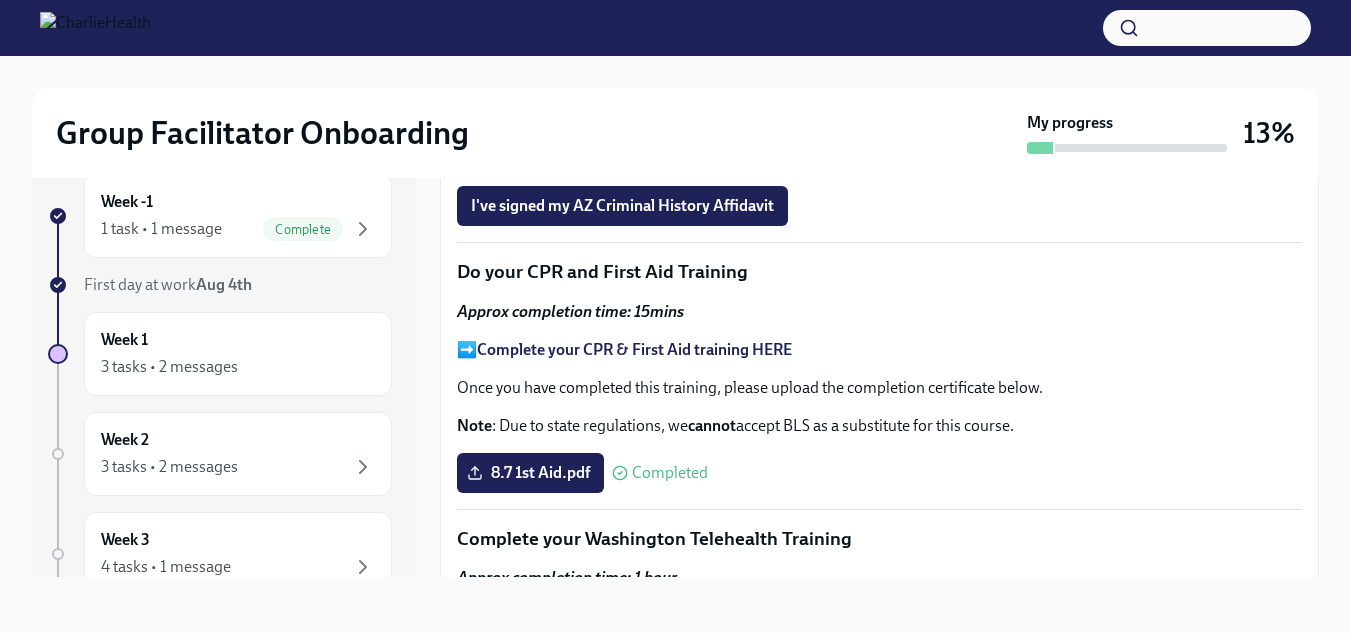 scroll, scrollTop: 2580, scrollLeft: 0, axis: vertical 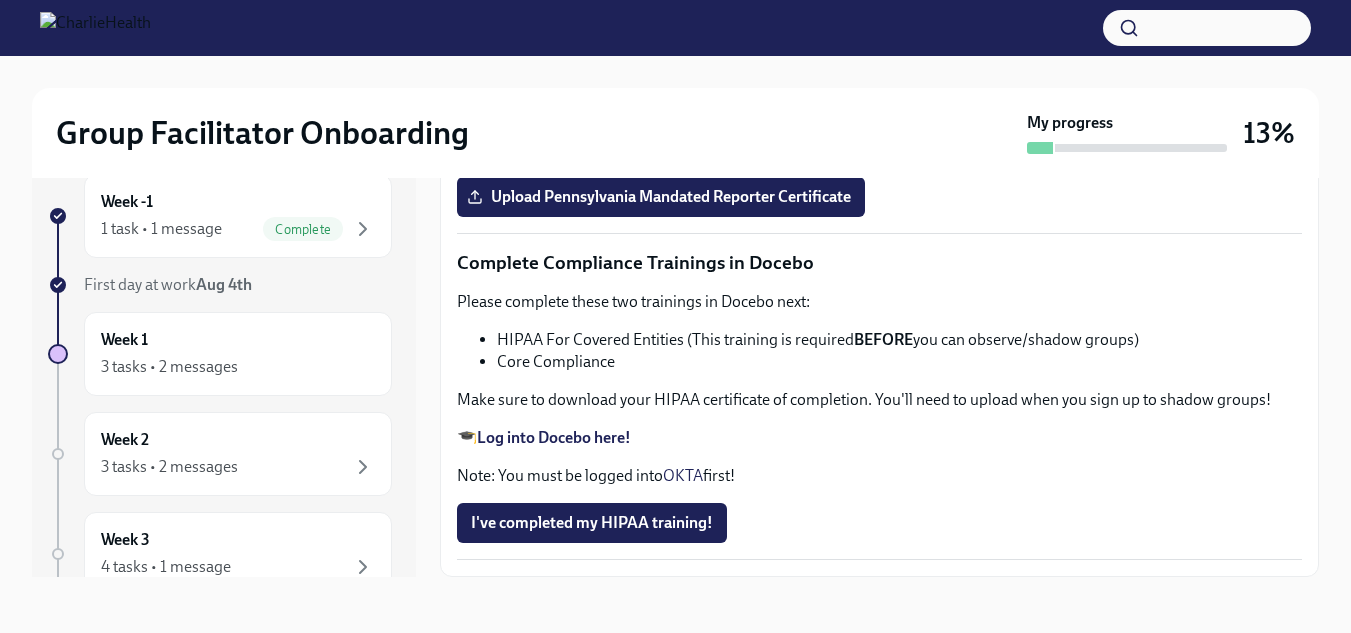 click on "Log into Docebo here!" at bounding box center [554, 437] 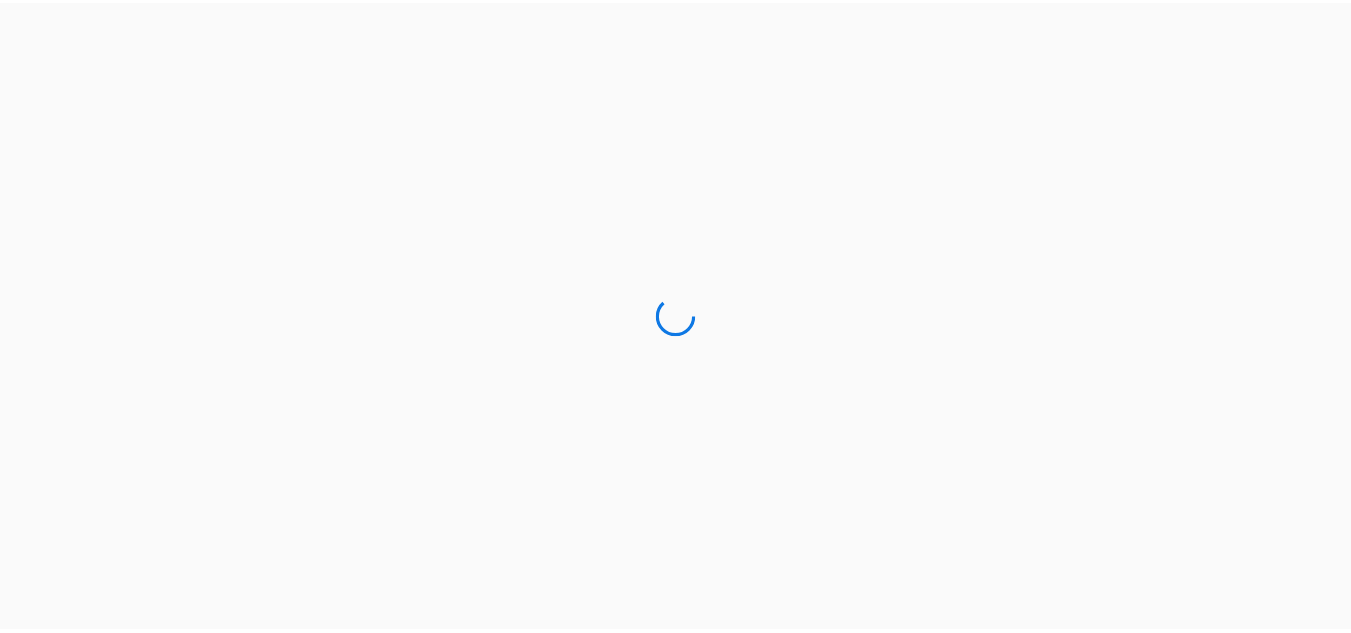 scroll, scrollTop: 0, scrollLeft: 0, axis: both 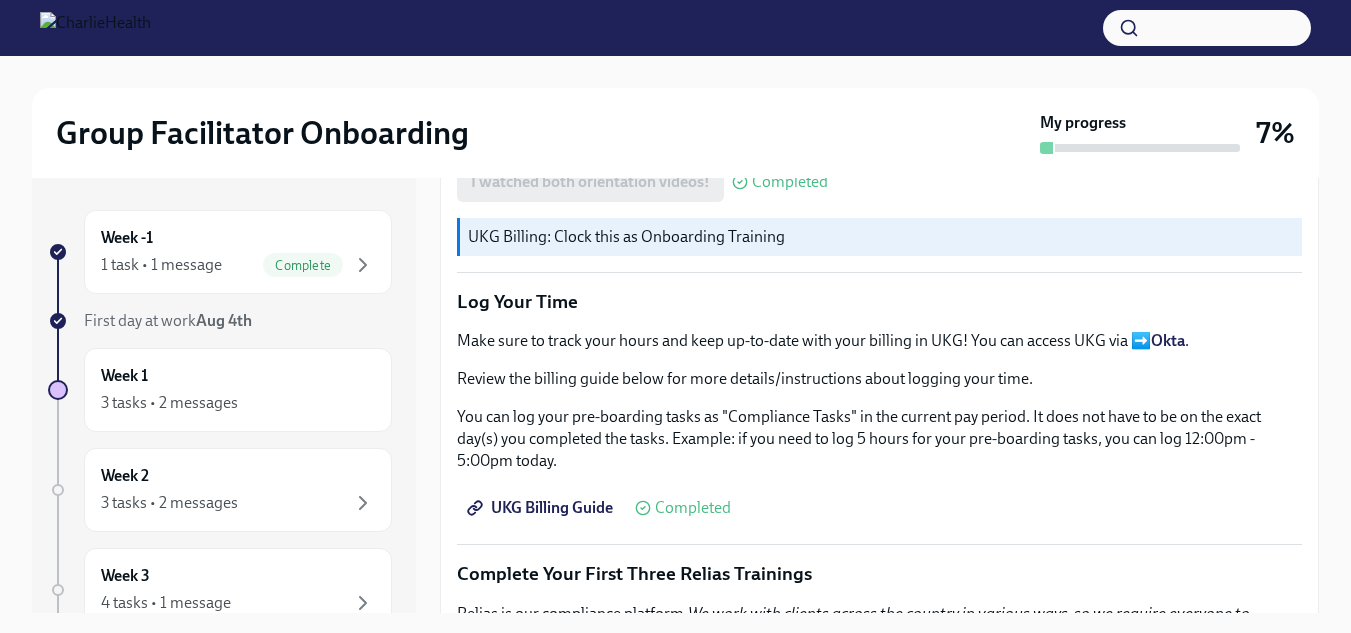 click on "UKG Billing Guide" at bounding box center [542, 508] 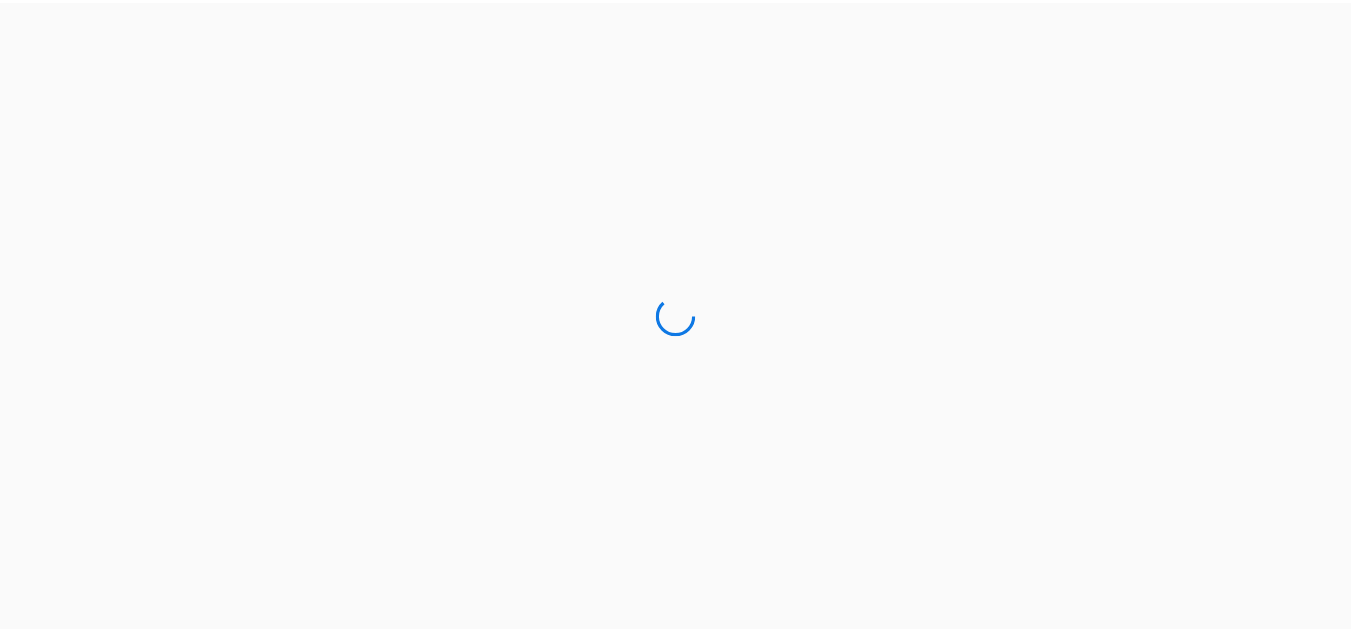 scroll, scrollTop: 0, scrollLeft: 0, axis: both 